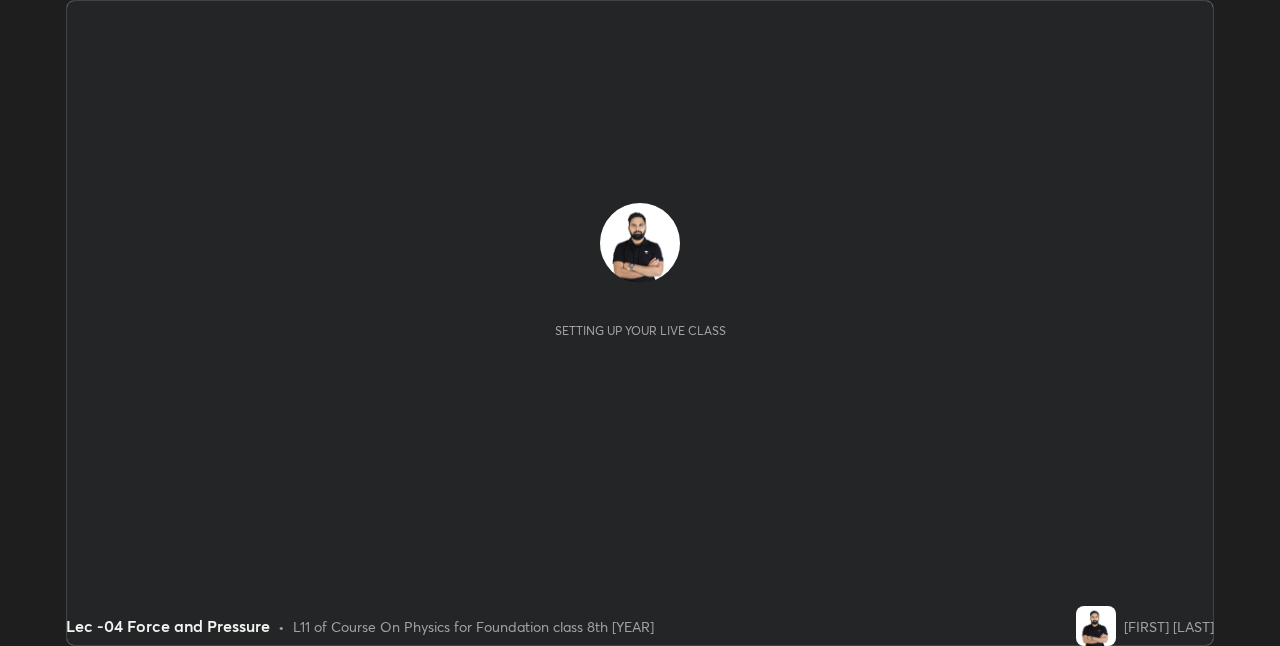scroll, scrollTop: 0, scrollLeft: 0, axis: both 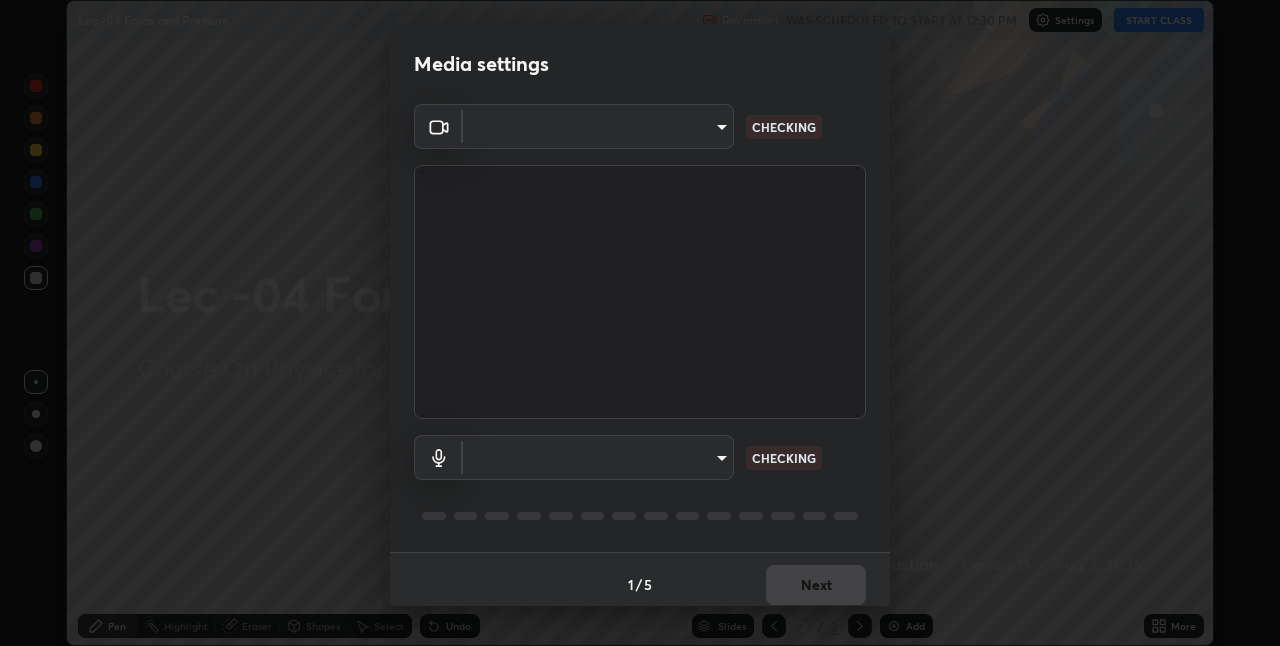 type on "4325113f5150d2eb00f74217ab665fa957d37049b6e54c8d92697f499d53718f" 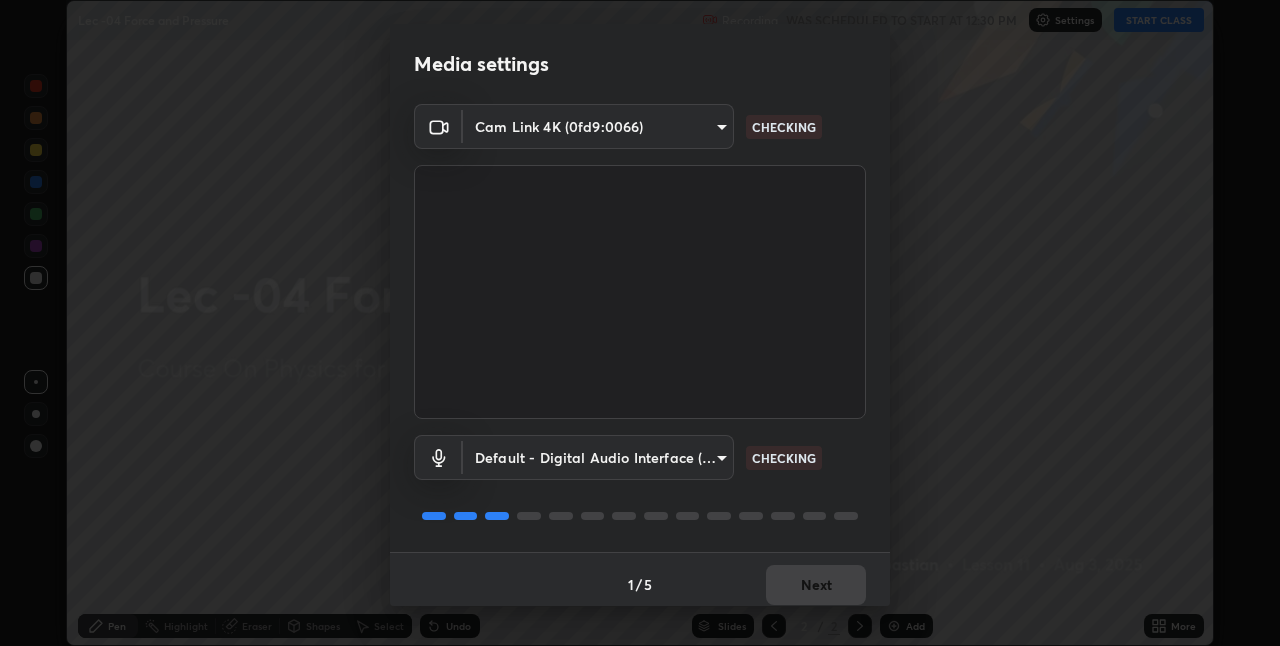 click on "Default - Digital Audio Interface (Cam Link 4K) default CHECKING" at bounding box center (640, 485) 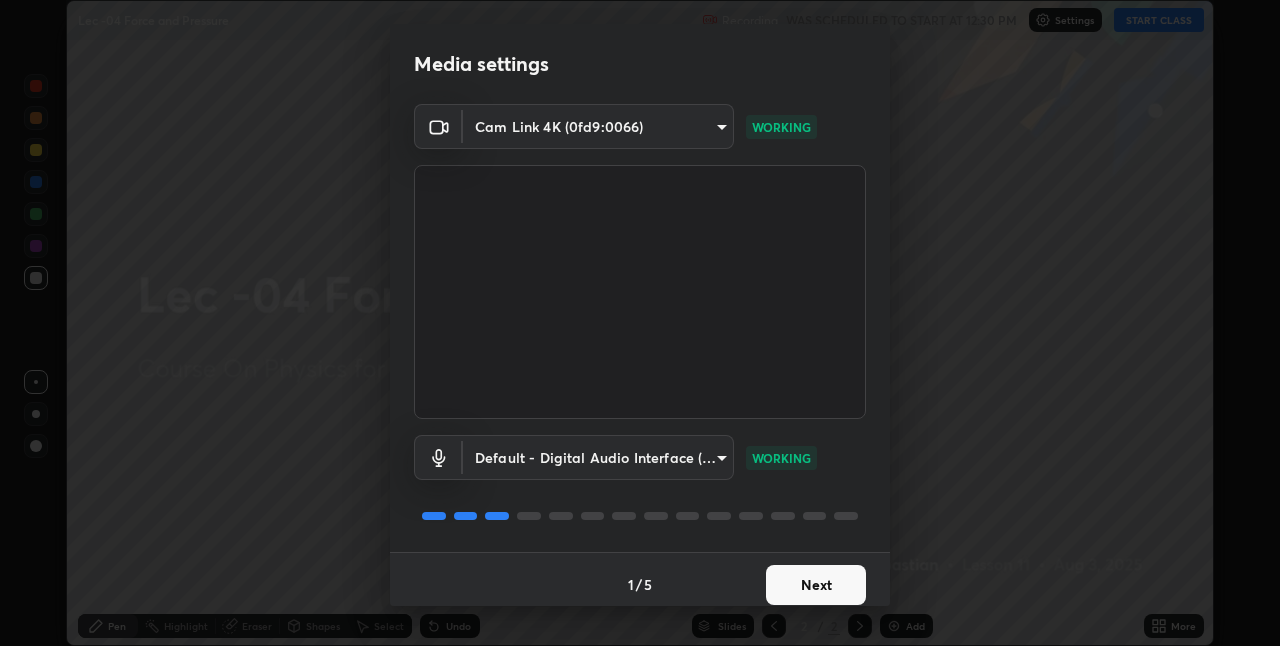 click on "Next" at bounding box center [816, 585] 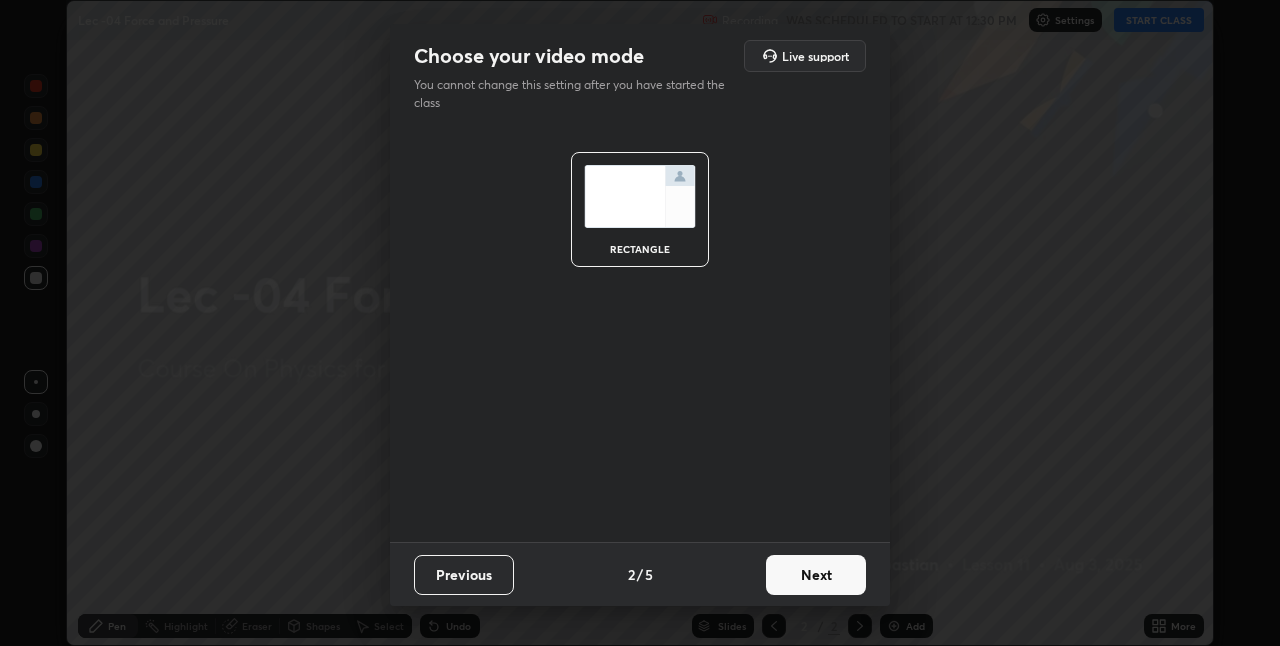 click on "Next" at bounding box center (816, 575) 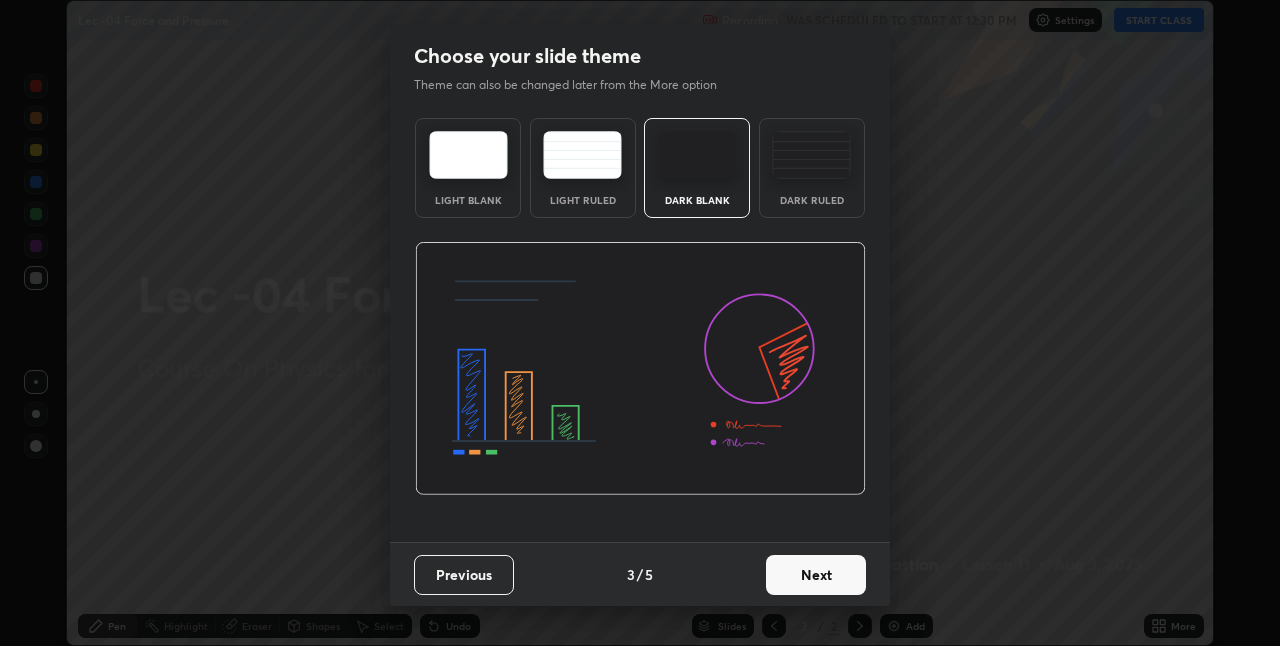 click on "Next" at bounding box center (816, 575) 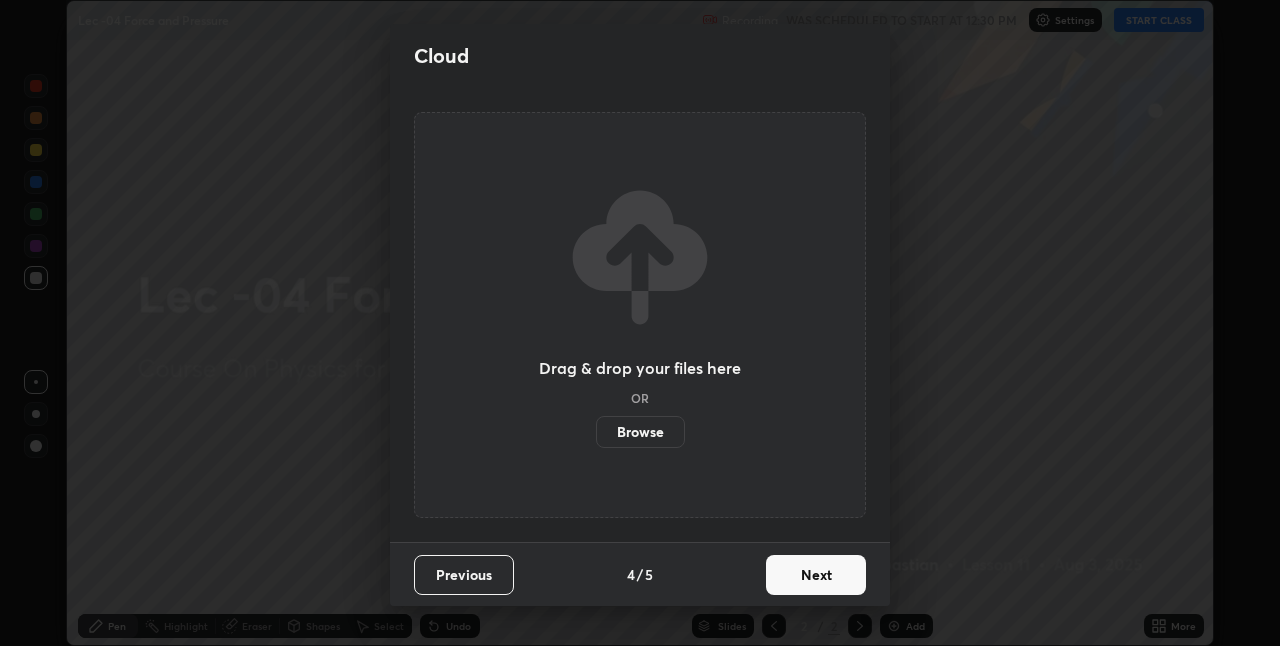 click on "Next" at bounding box center [816, 575] 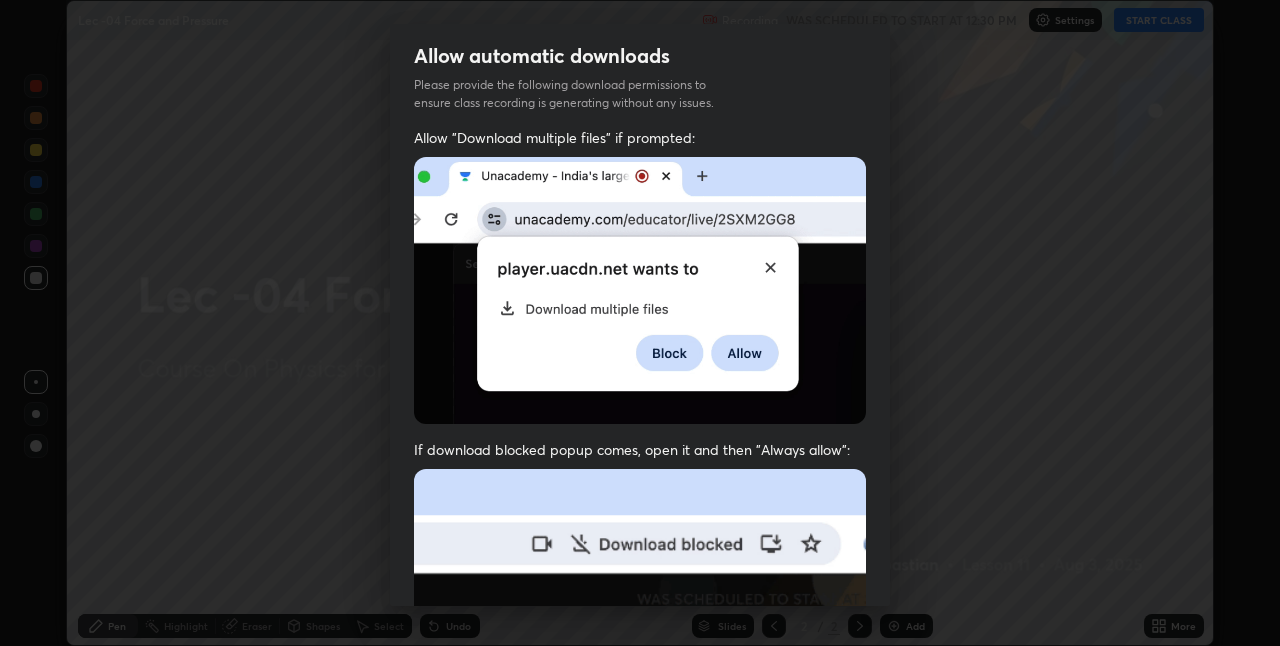 click at bounding box center [640, 687] 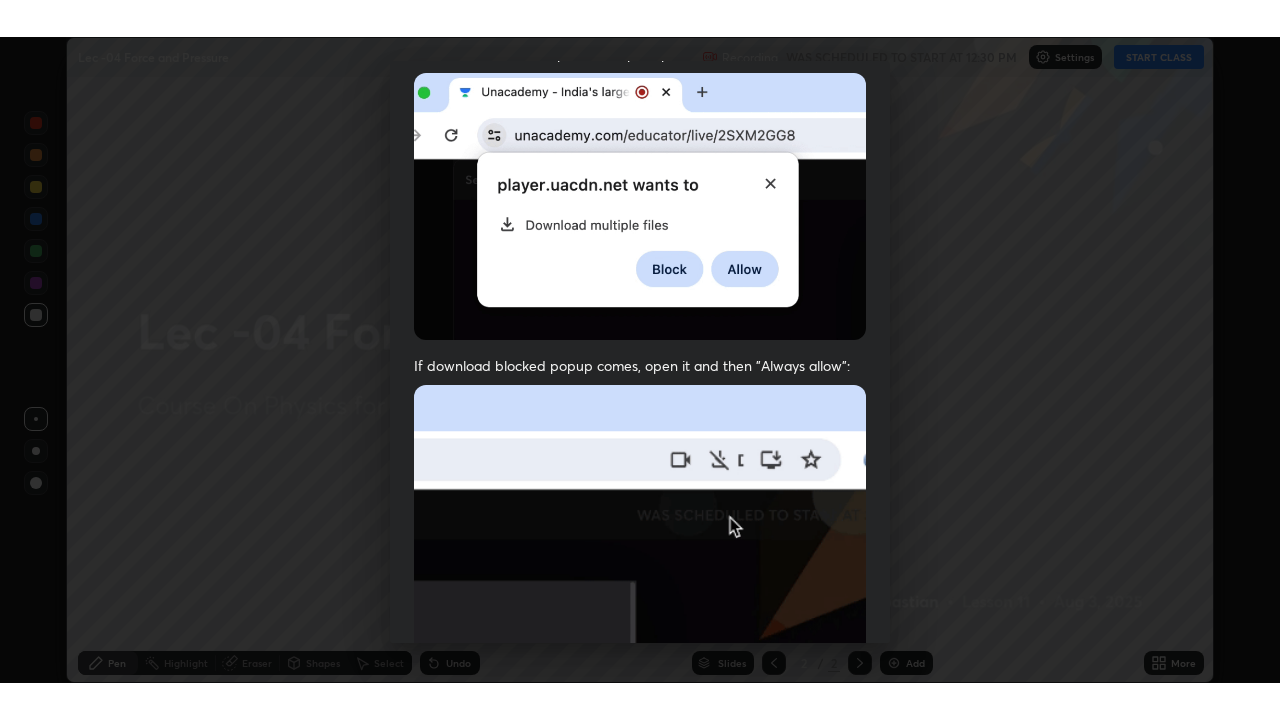 scroll, scrollTop: 418, scrollLeft: 0, axis: vertical 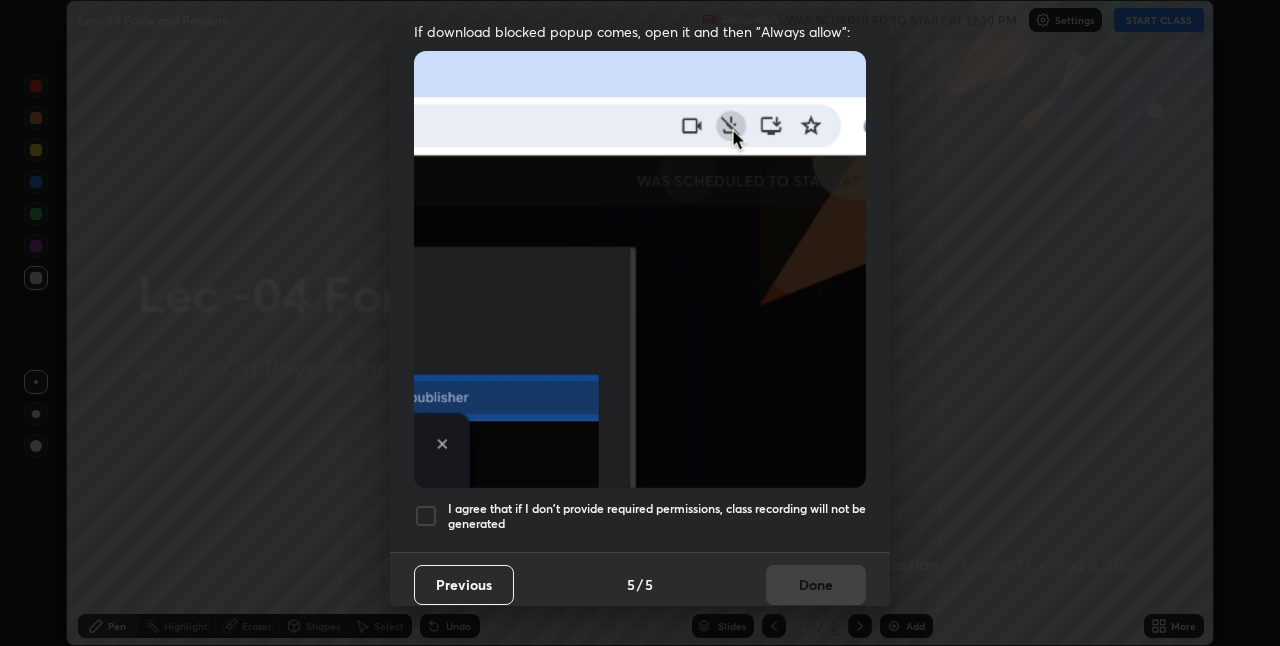 click at bounding box center [426, 516] 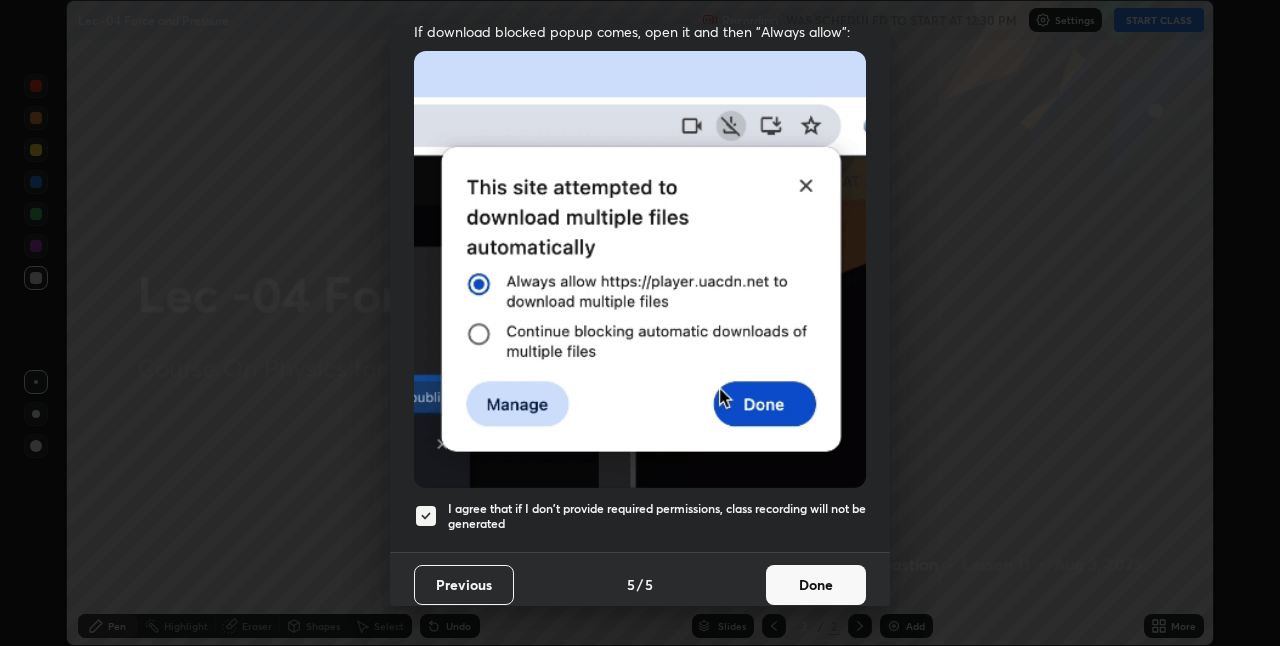 click on "Done" at bounding box center [816, 585] 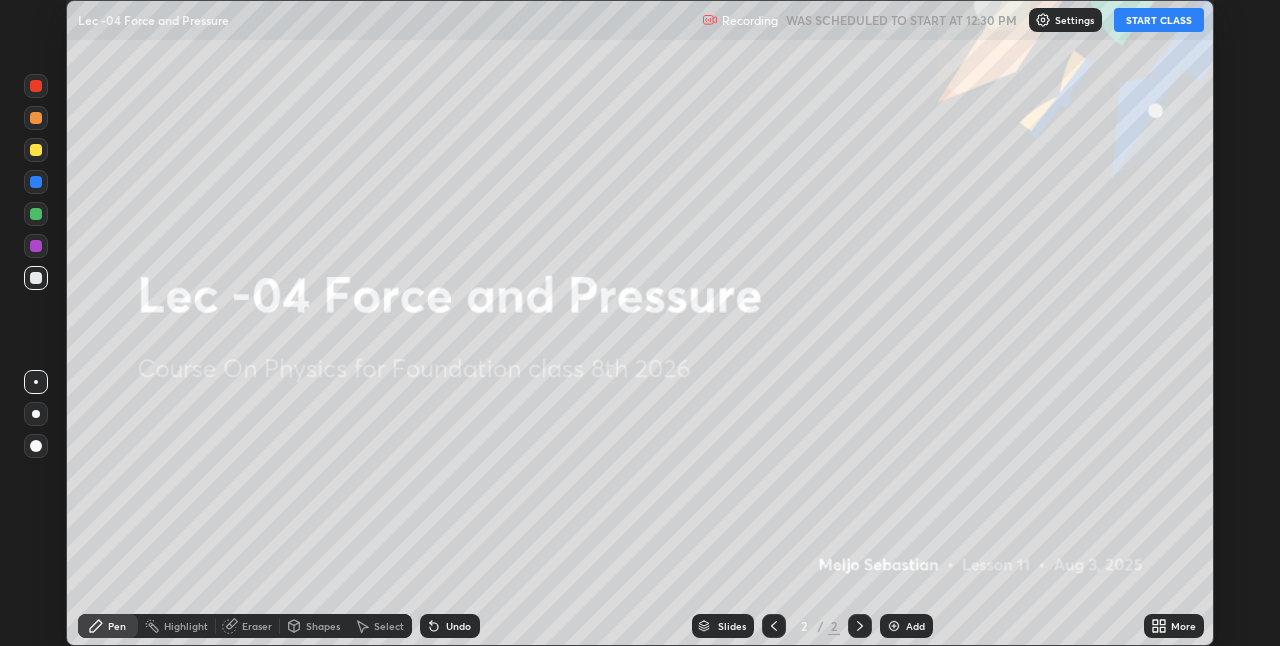click on "START CLASS" at bounding box center (1159, 20) 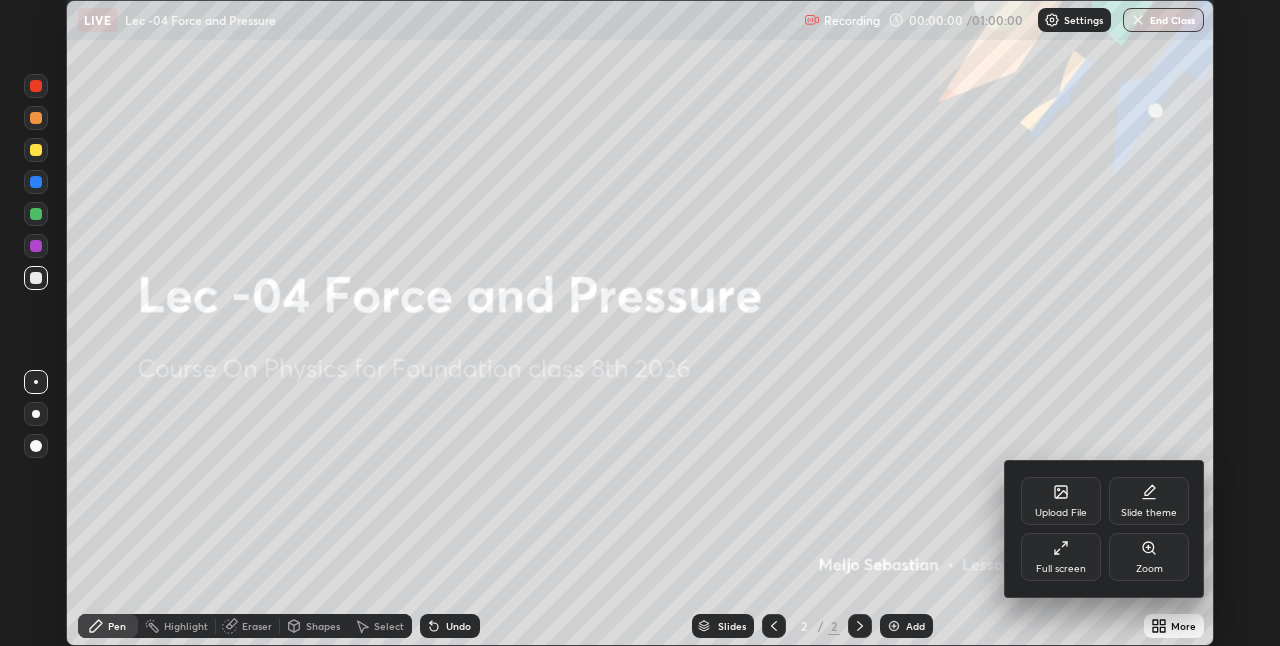 click 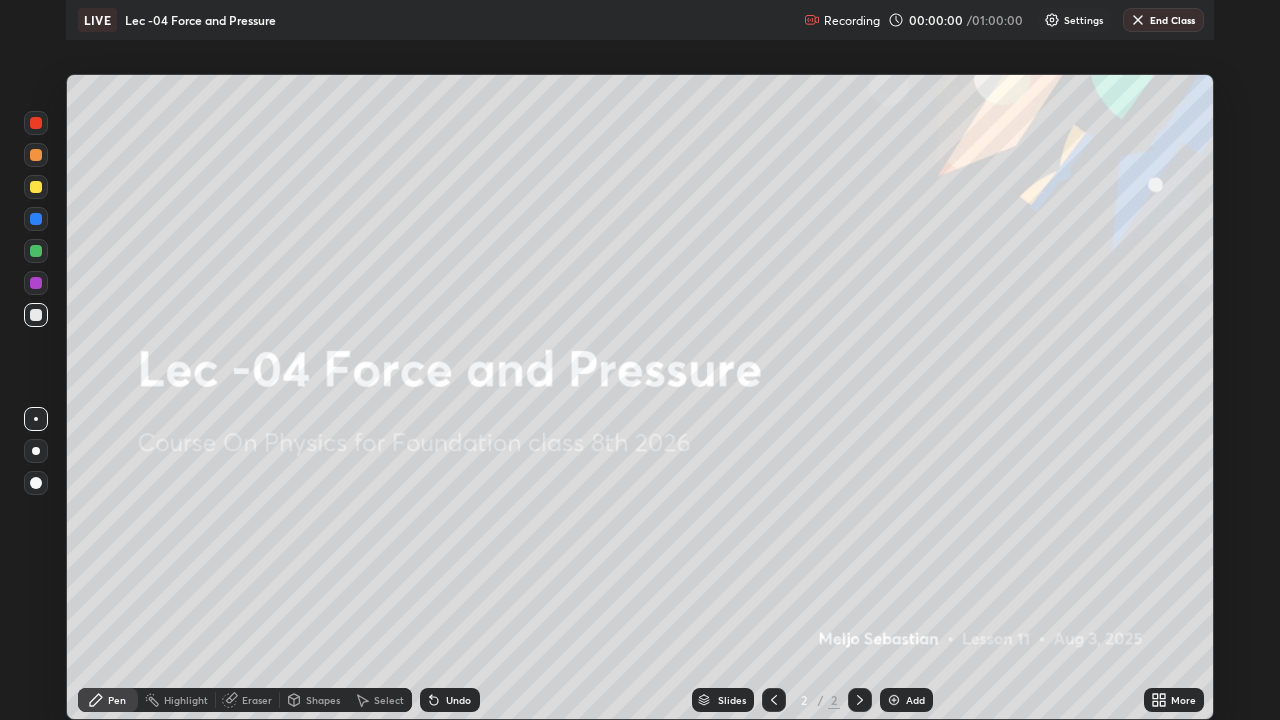 scroll, scrollTop: 99280, scrollLeft: 98720, axis: both 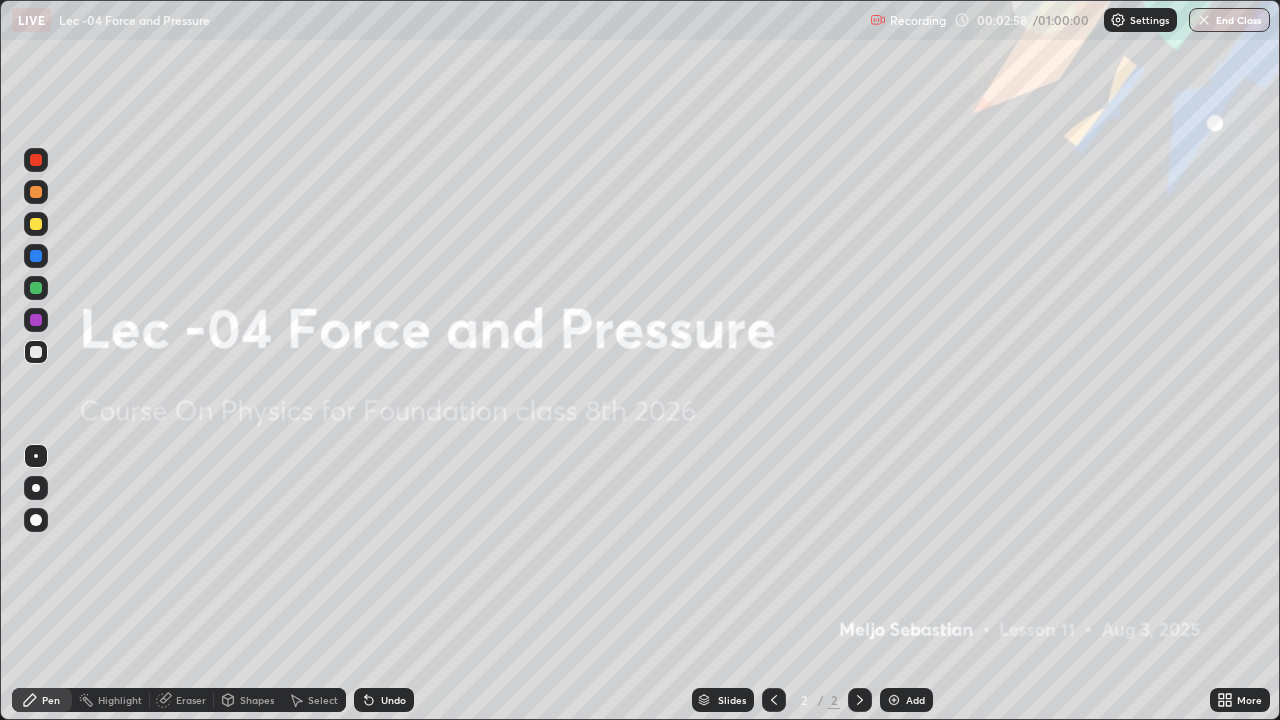 click at bounding box center [894, 700] 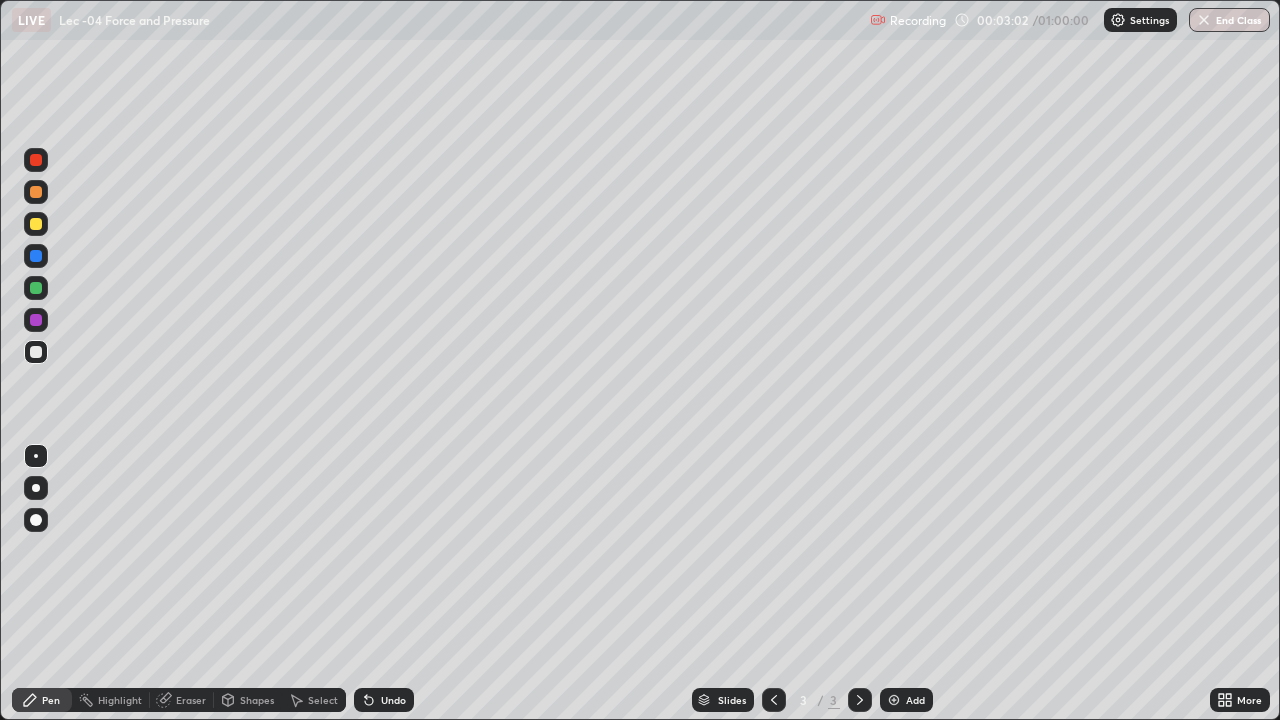 click at bounding box center [36, 288] 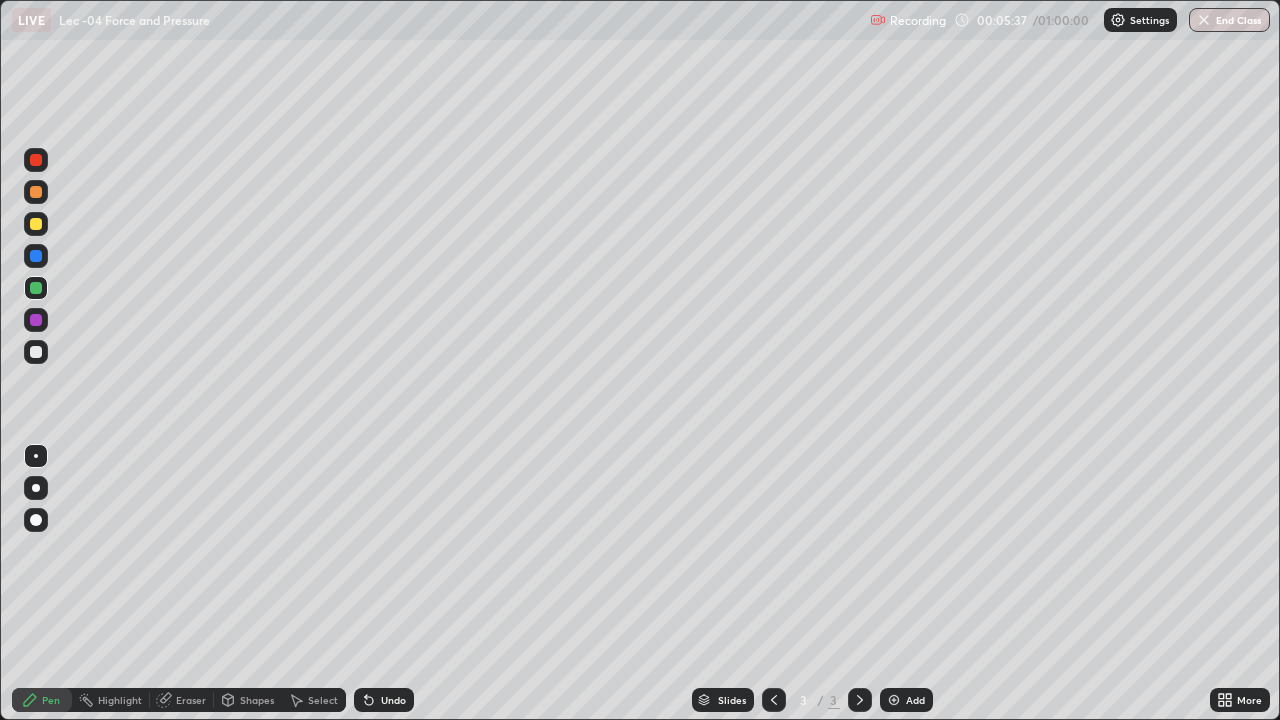 click on "Undo" at bounding box center [393, 700] 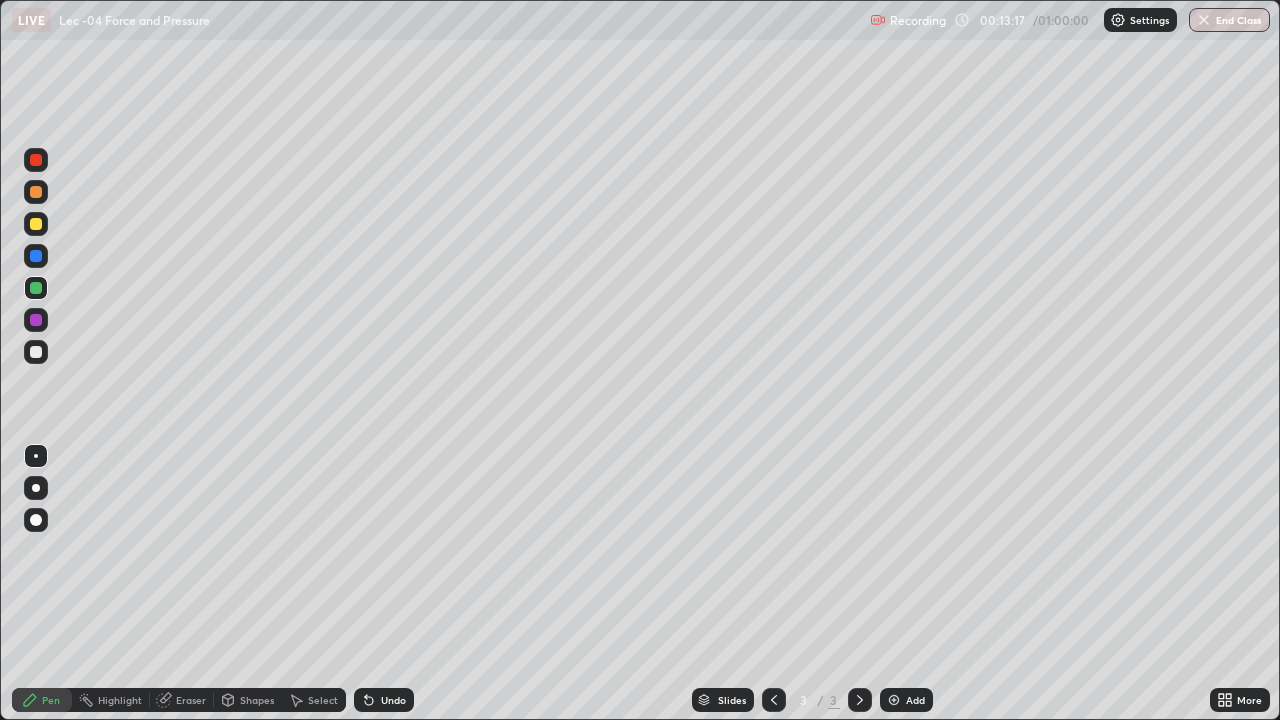 click on "Add" at bounding box center [915, 700] 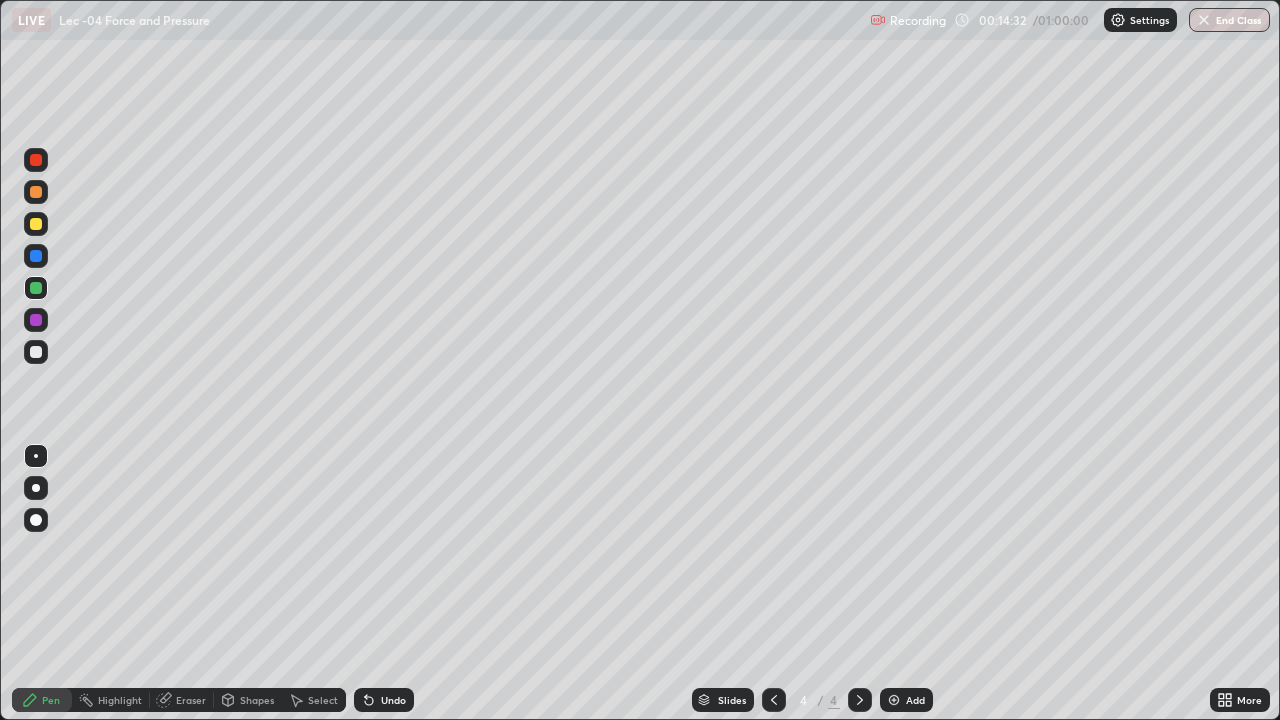 click on "Undo" at bounding box center (393, 700) 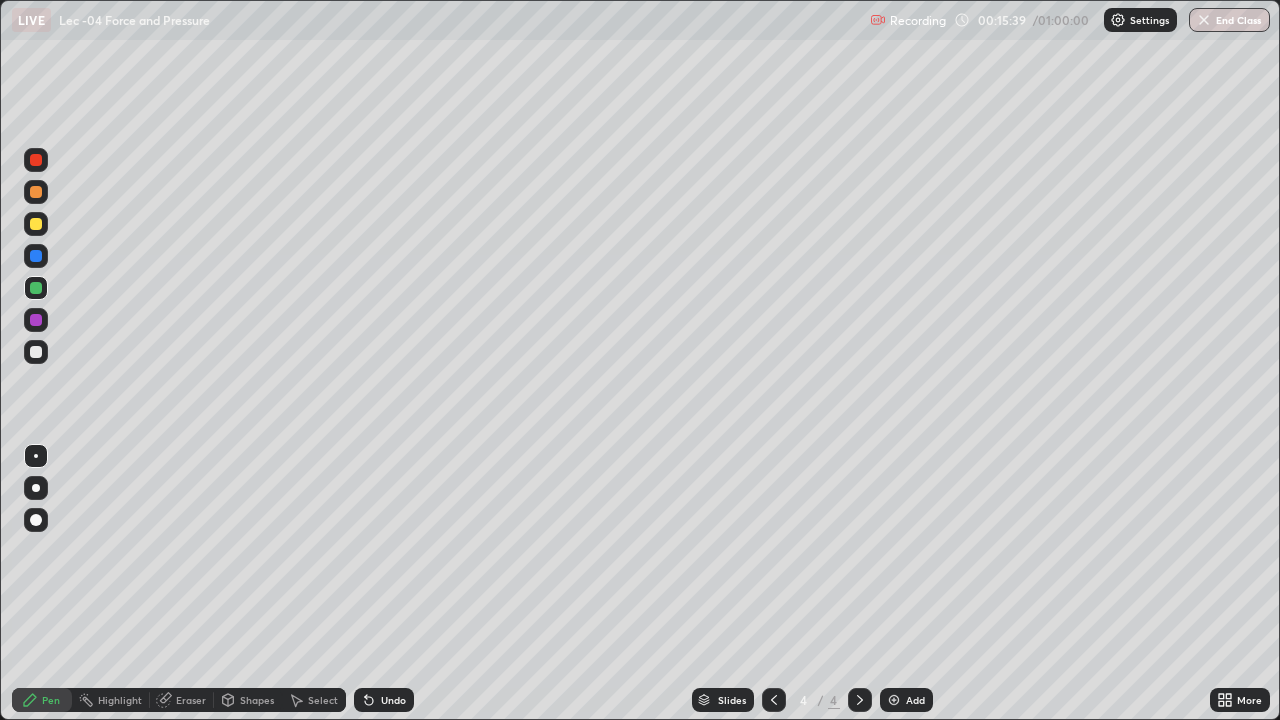 click on "Add" at bounding box center (915, 700) 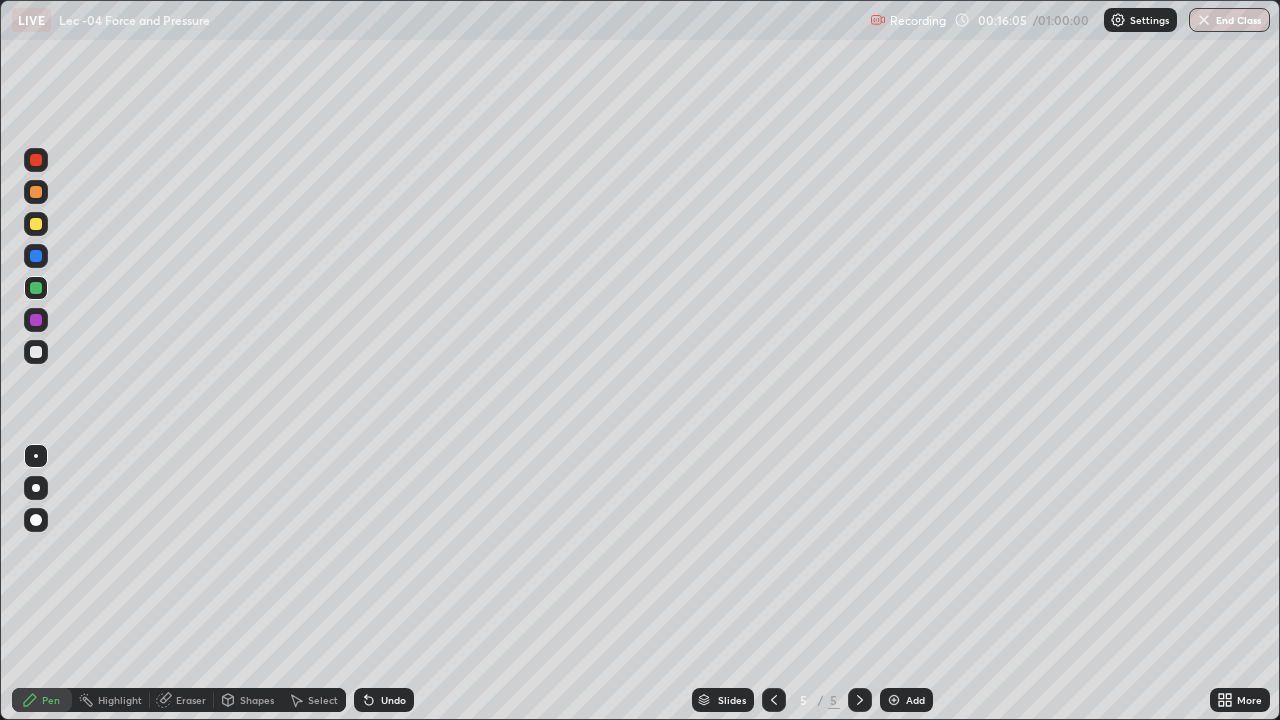 click on "Undo" at bounding box center [393, 700] 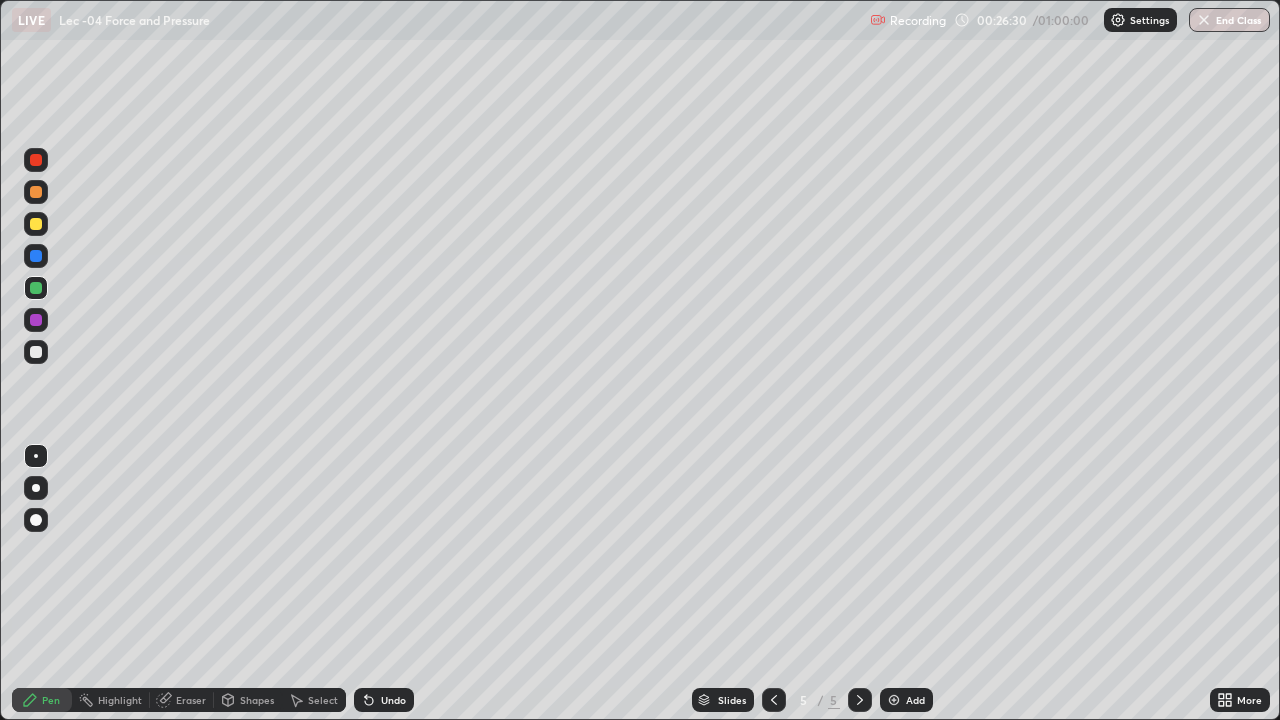 click at bounding box center [36, 224] 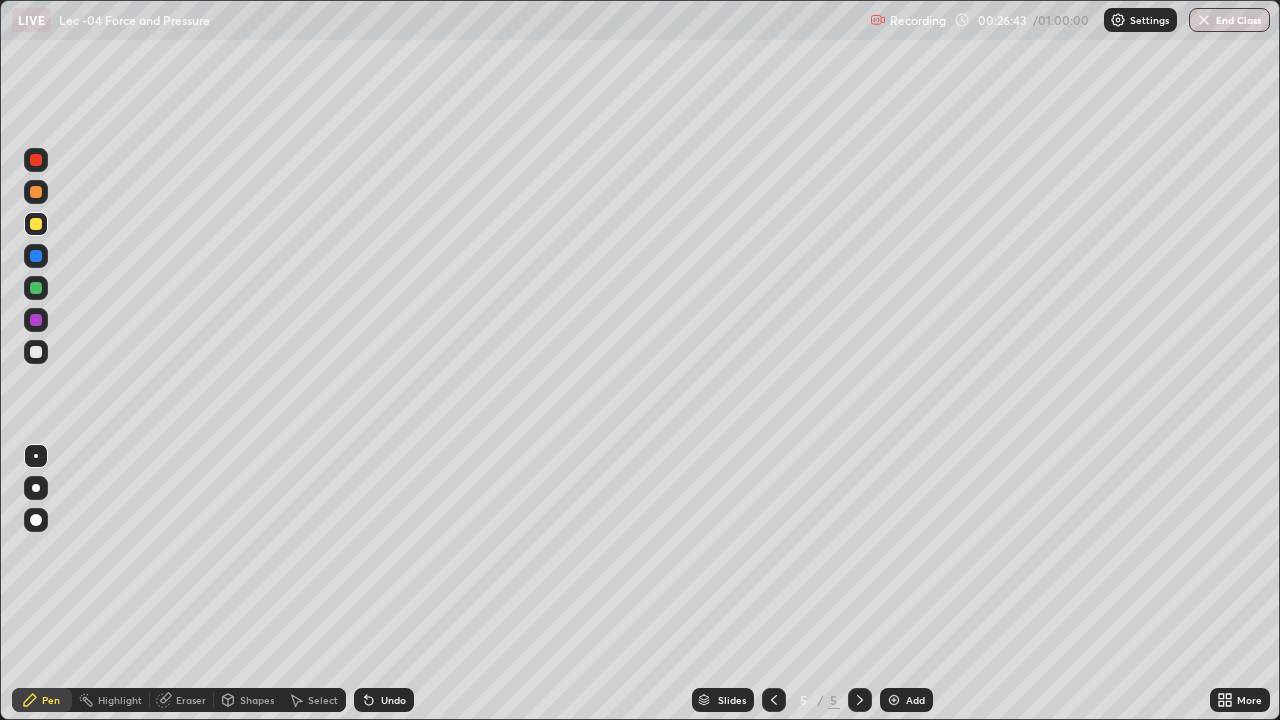 click on "Eraser" at bounding box center (191, 700) 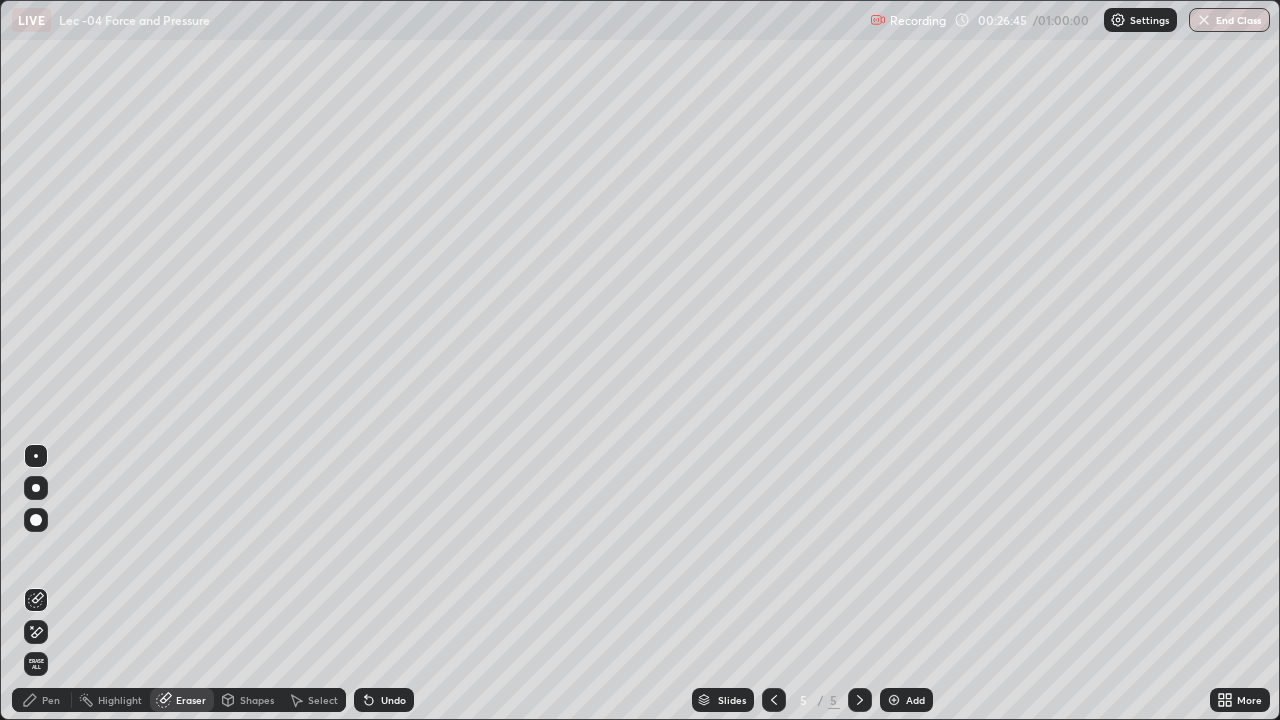 click on "Pen" at bounding box center [51, 700] 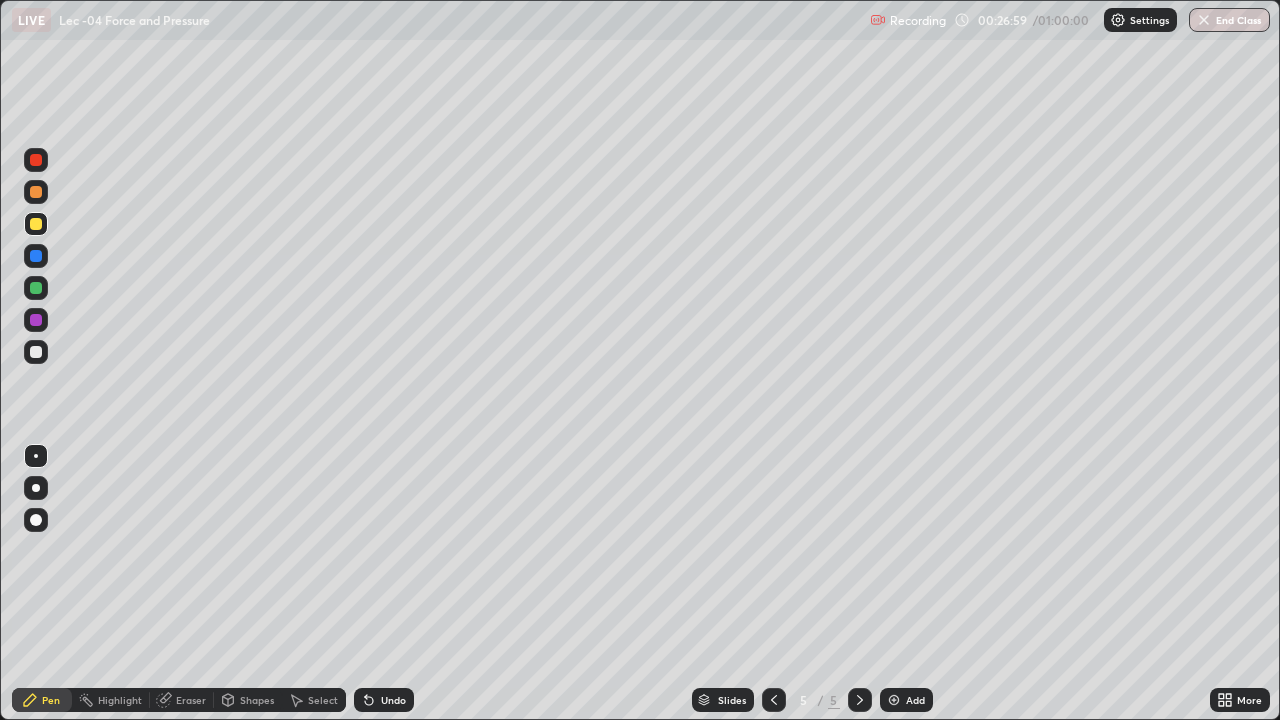 click on "Eraser" at bounding box center [191, 700] 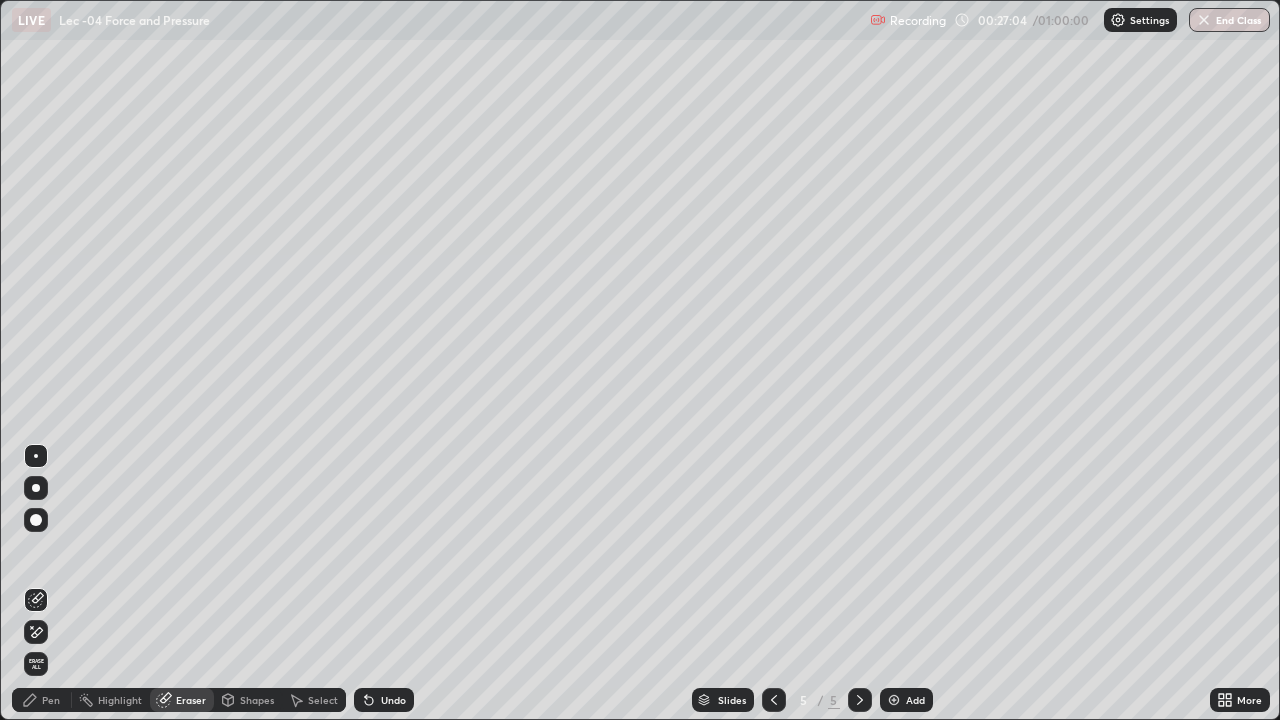 click on "Pen" at bounding box center [42, 700] 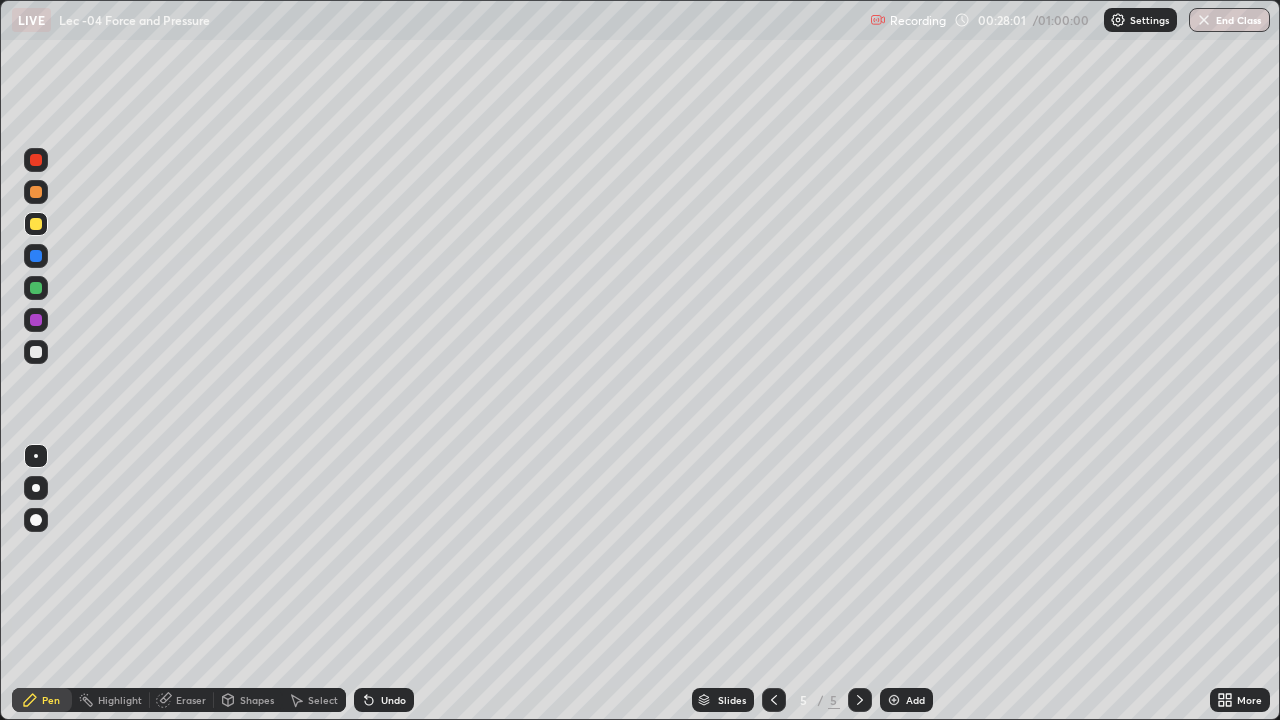 click on "Add" at bounding box center [915, 700] 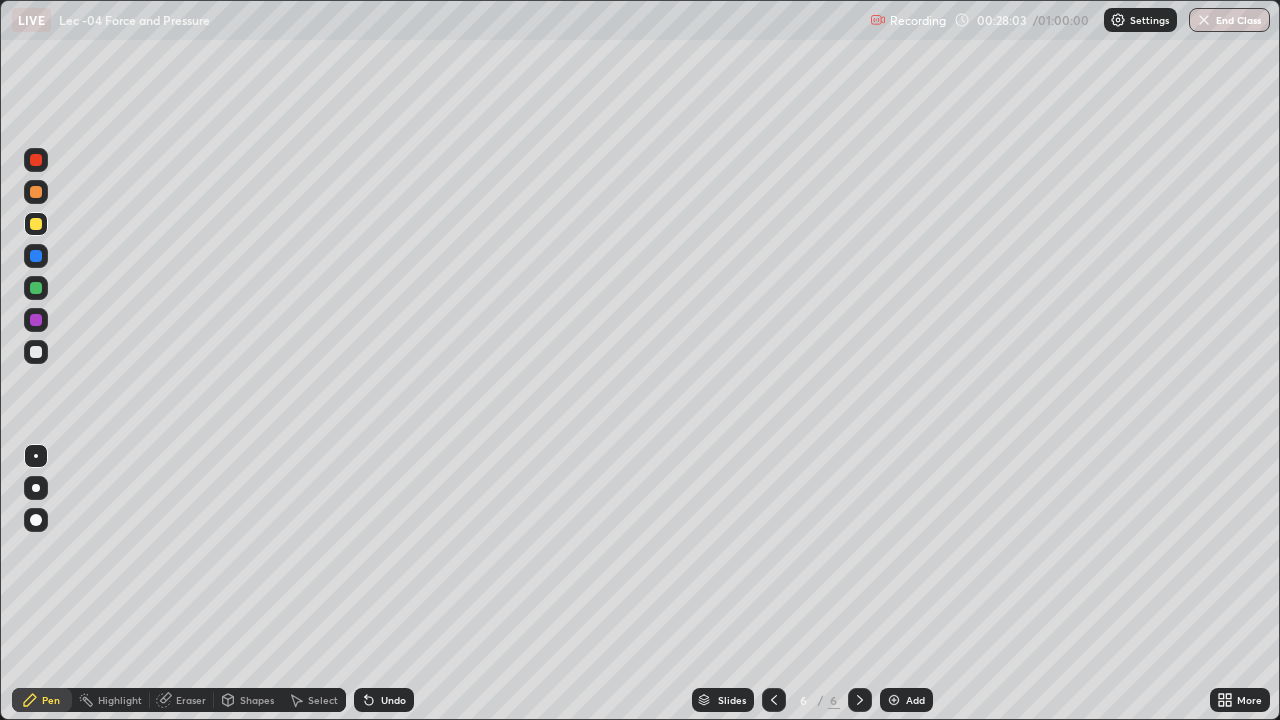 click at bounding box center [36, 288] 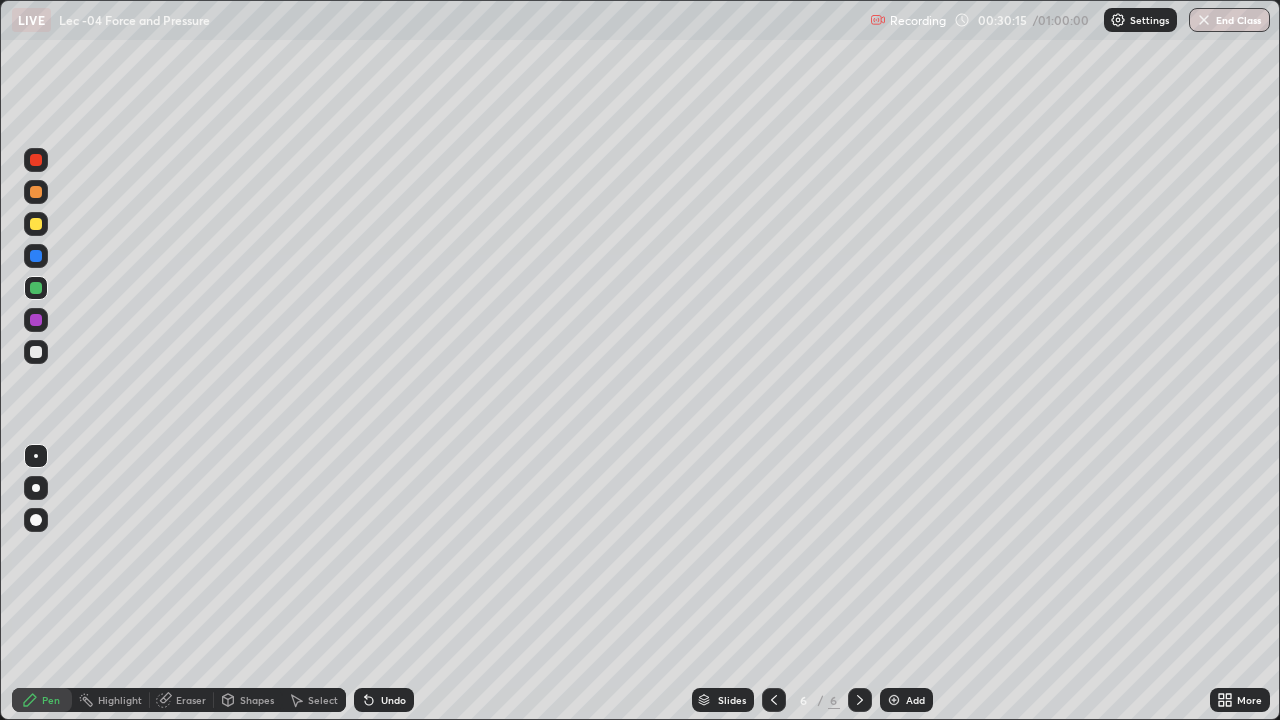 click on "Eraser" at bounding box center [191, 700] 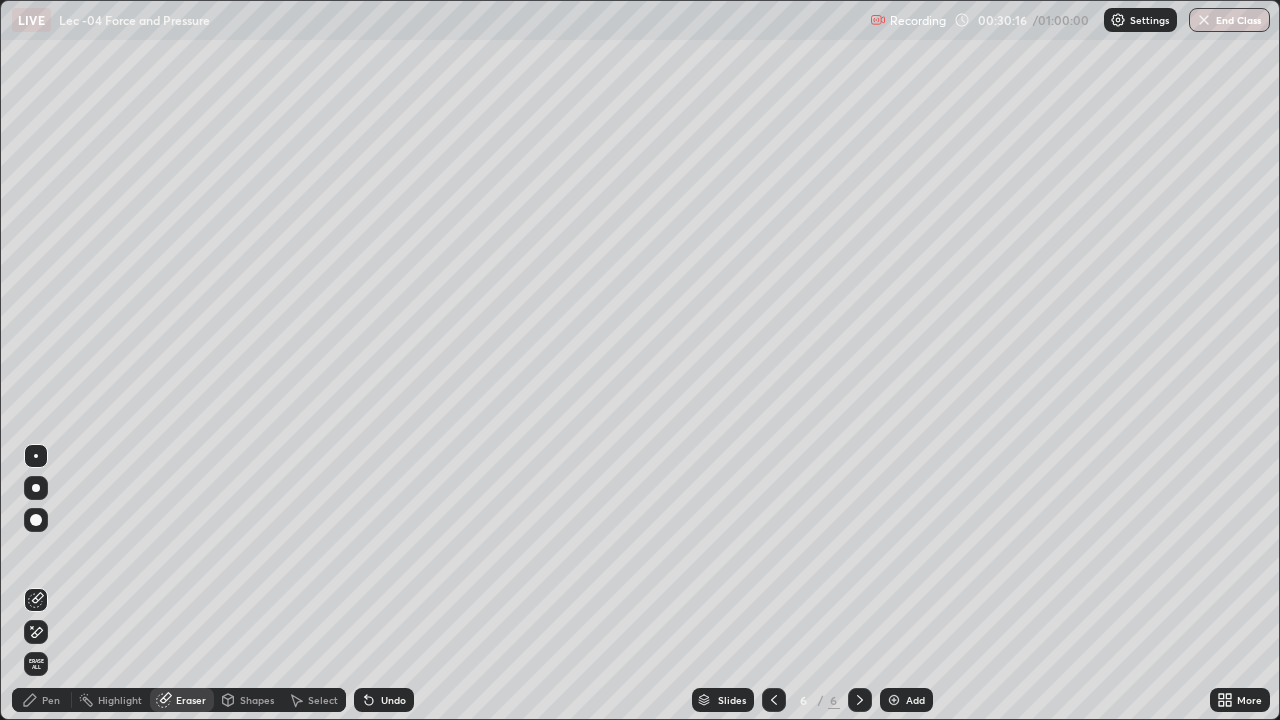 click on "Erase all" at bounding box center [36, 664] 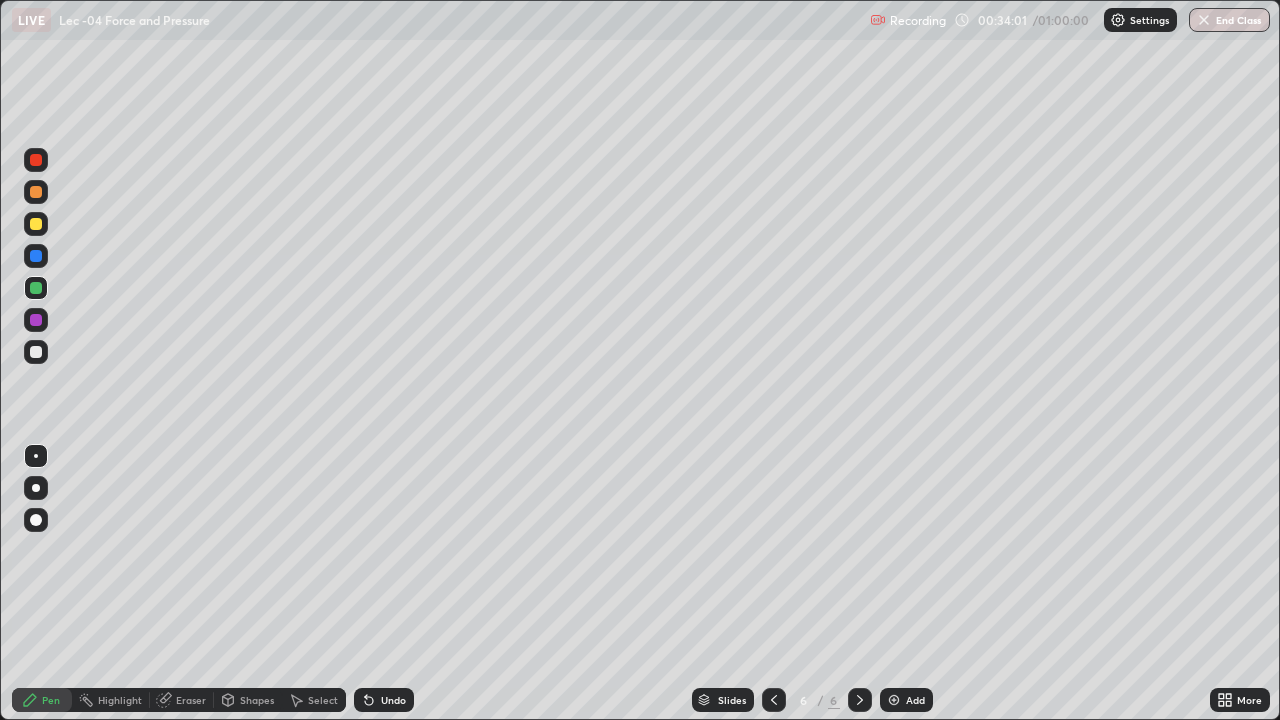 click on "Eraser" at bounding box center (191, 700) 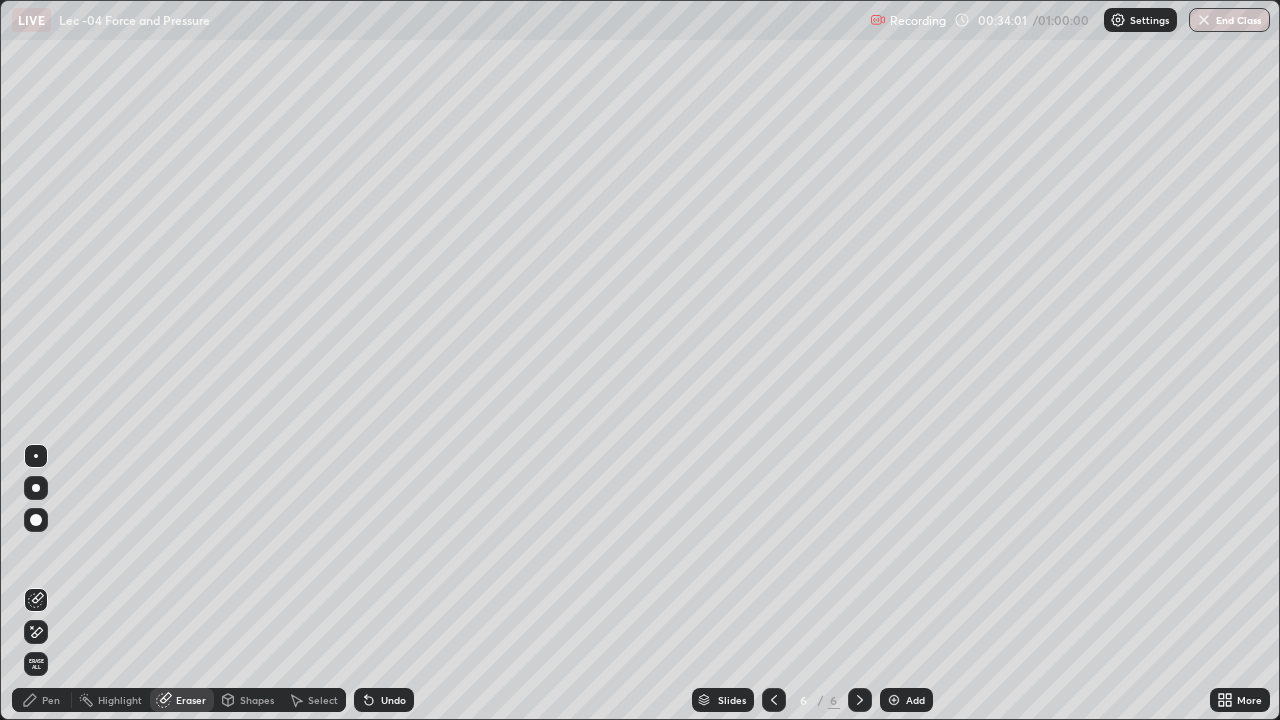 click on "Erase all" at bounding box center (36, 664) 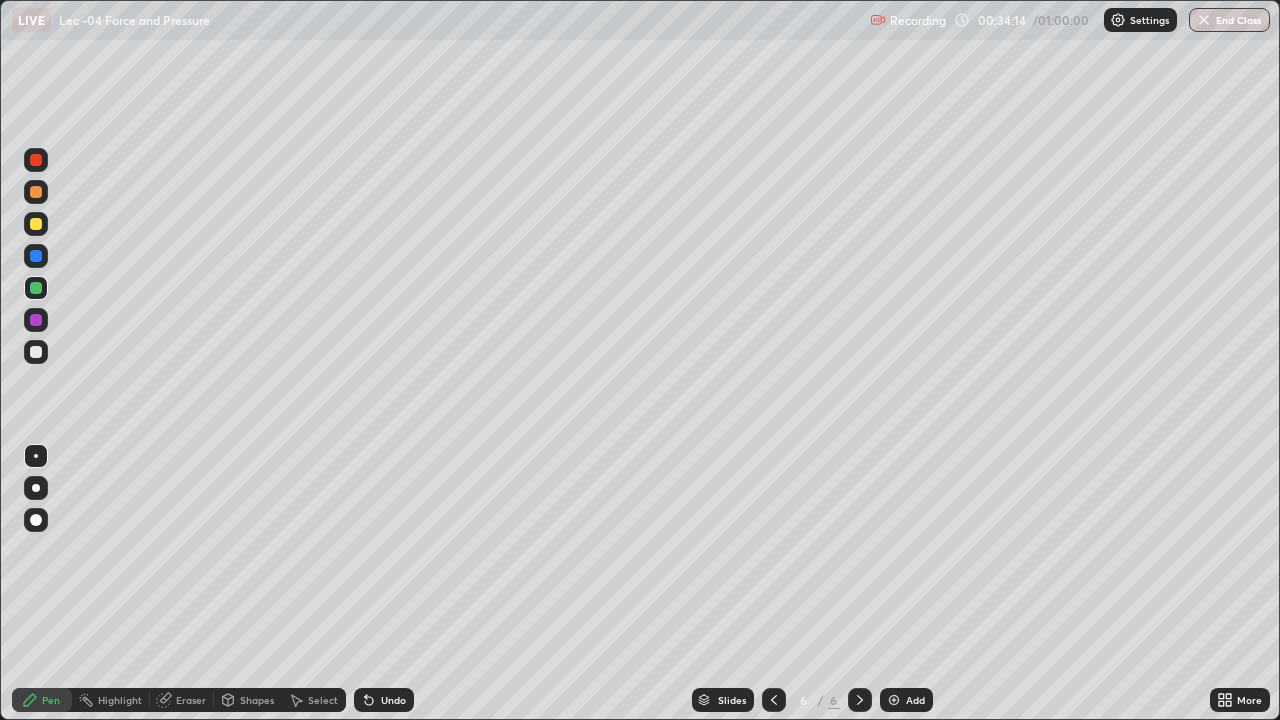 click at bounding box center [36, 224] 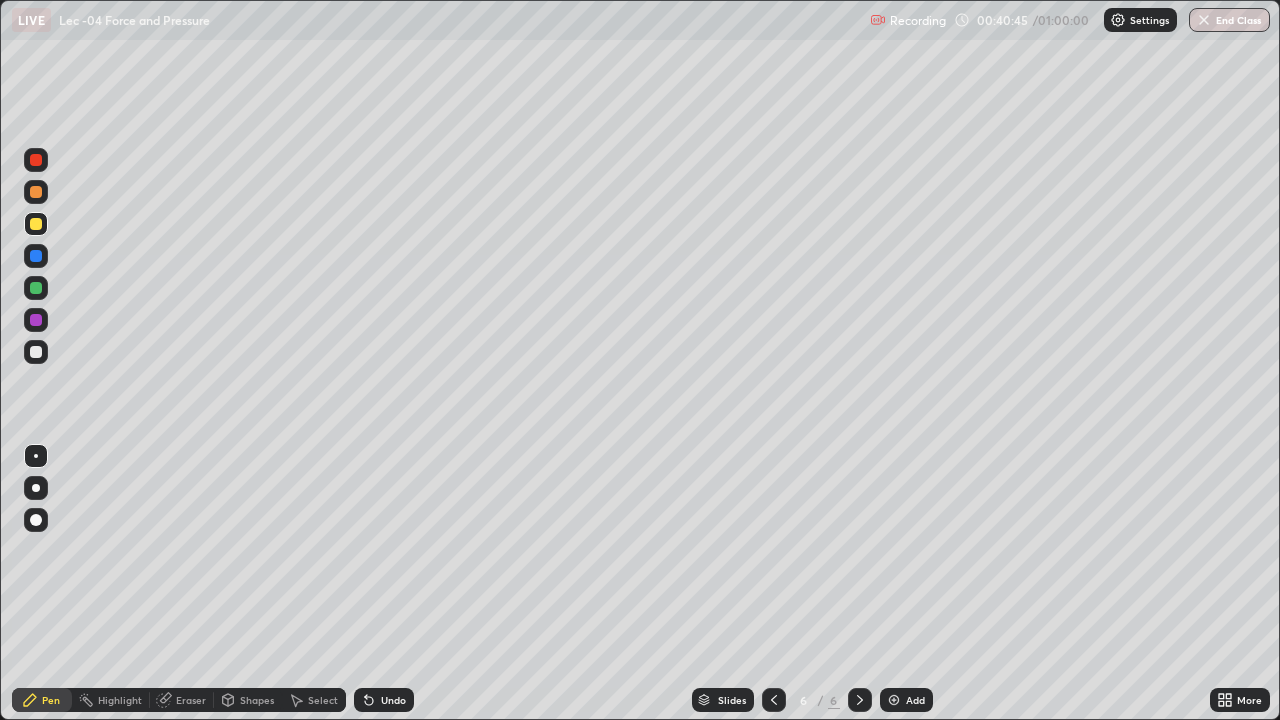 click on "Eraser" at bounding box center [191, 700] 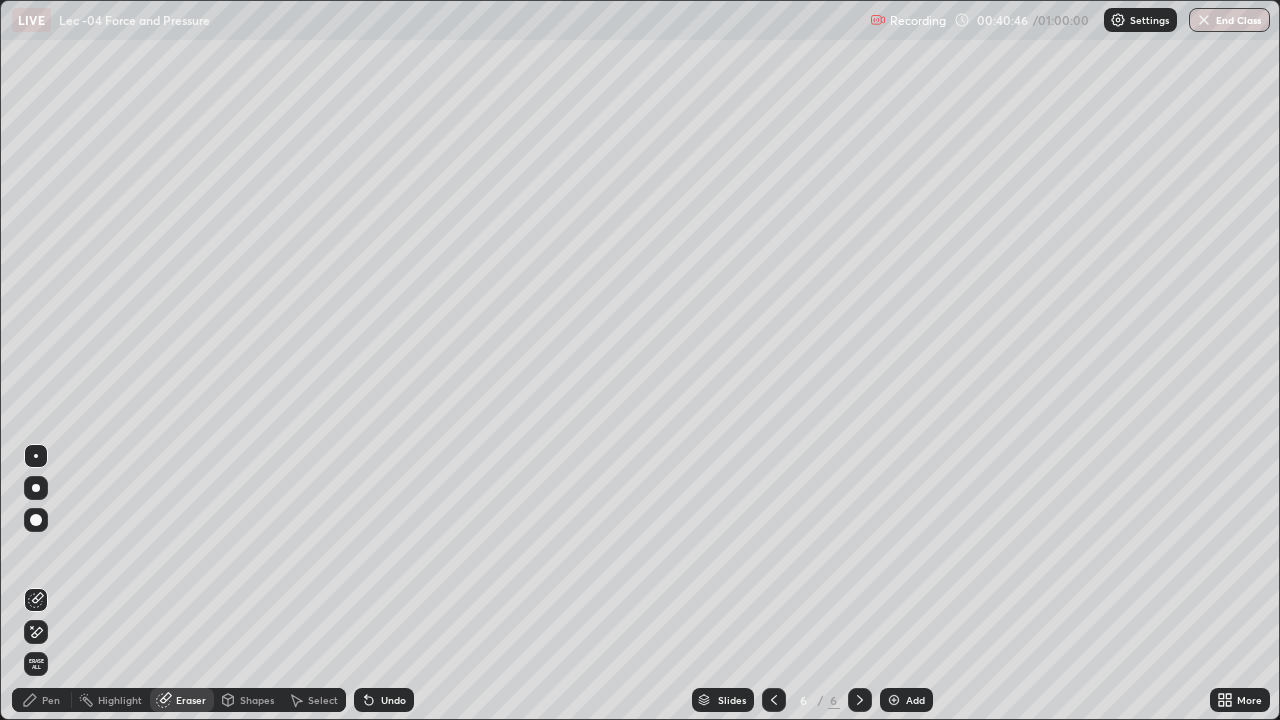 click on "Erase all" at bounding box center (36, 664) 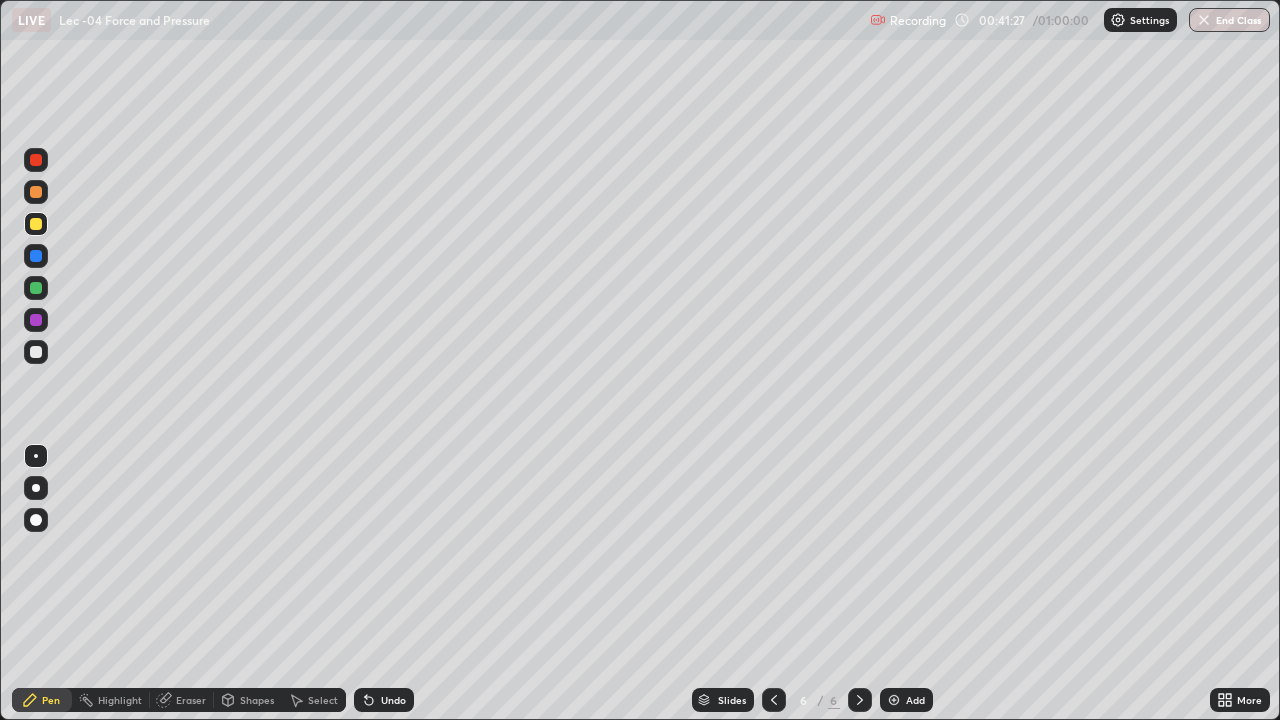 click at bounding box center (36, 320) 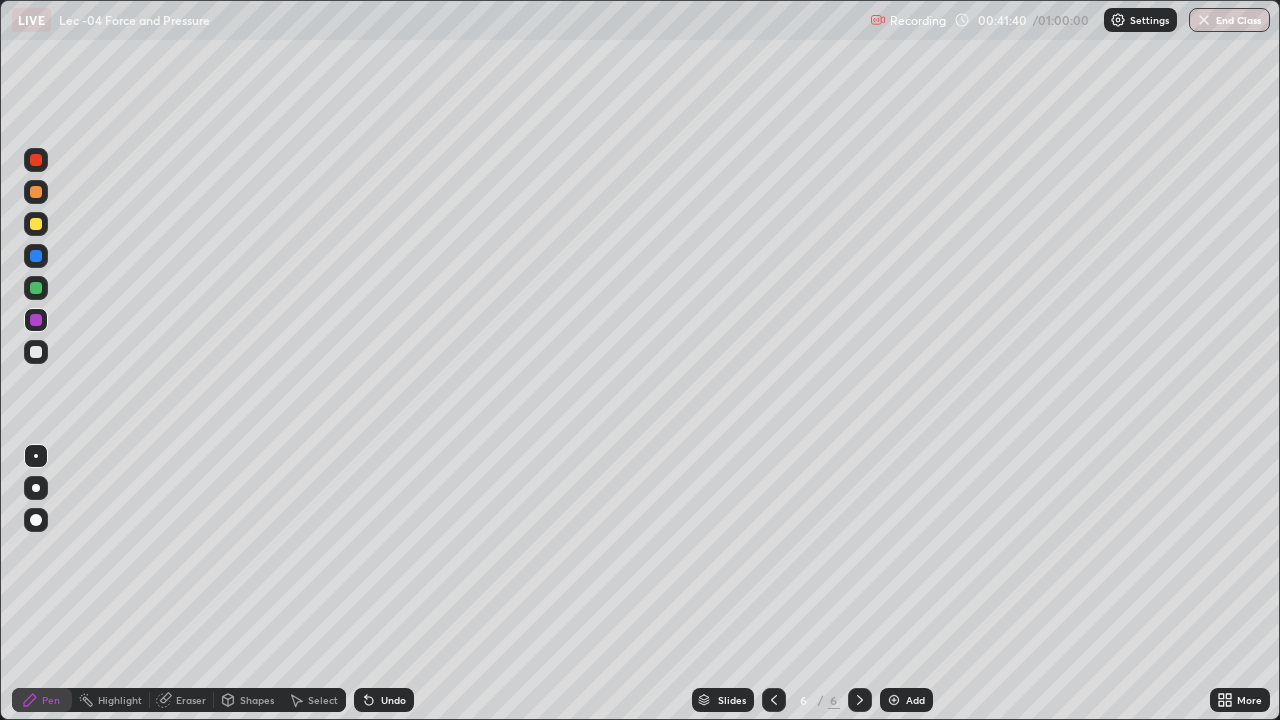 click at bounding box center (36, 288) 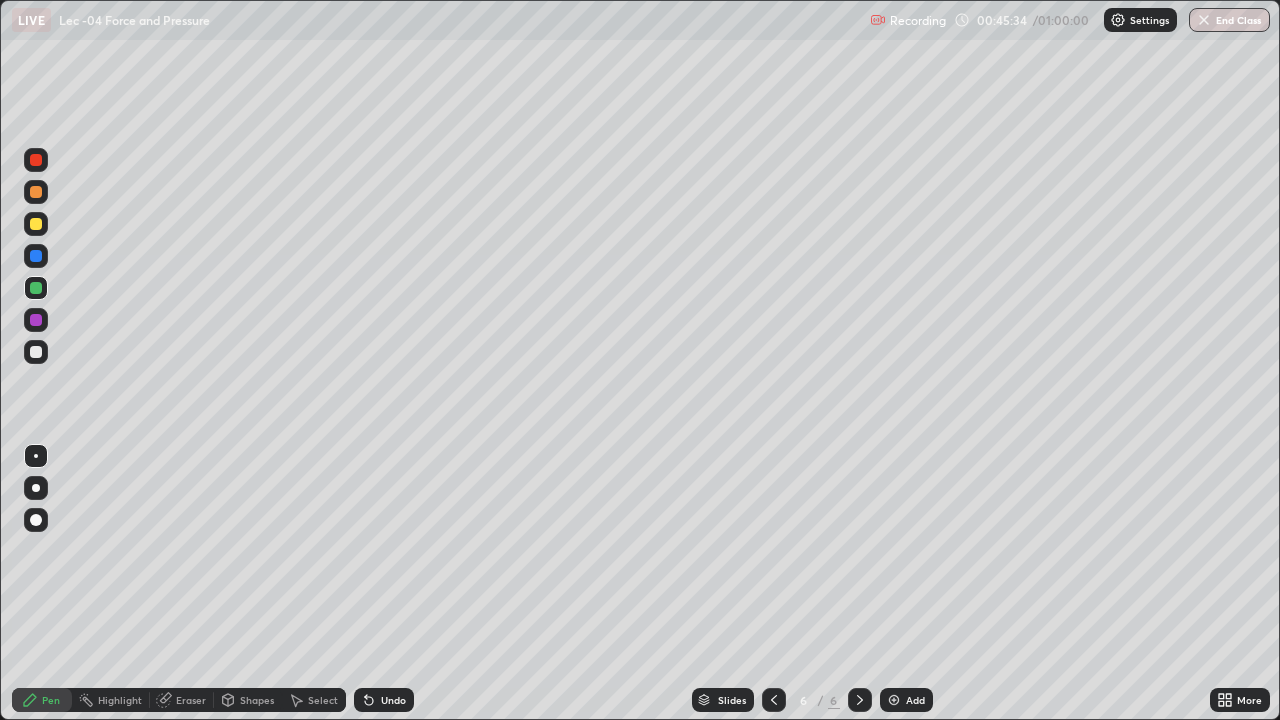click 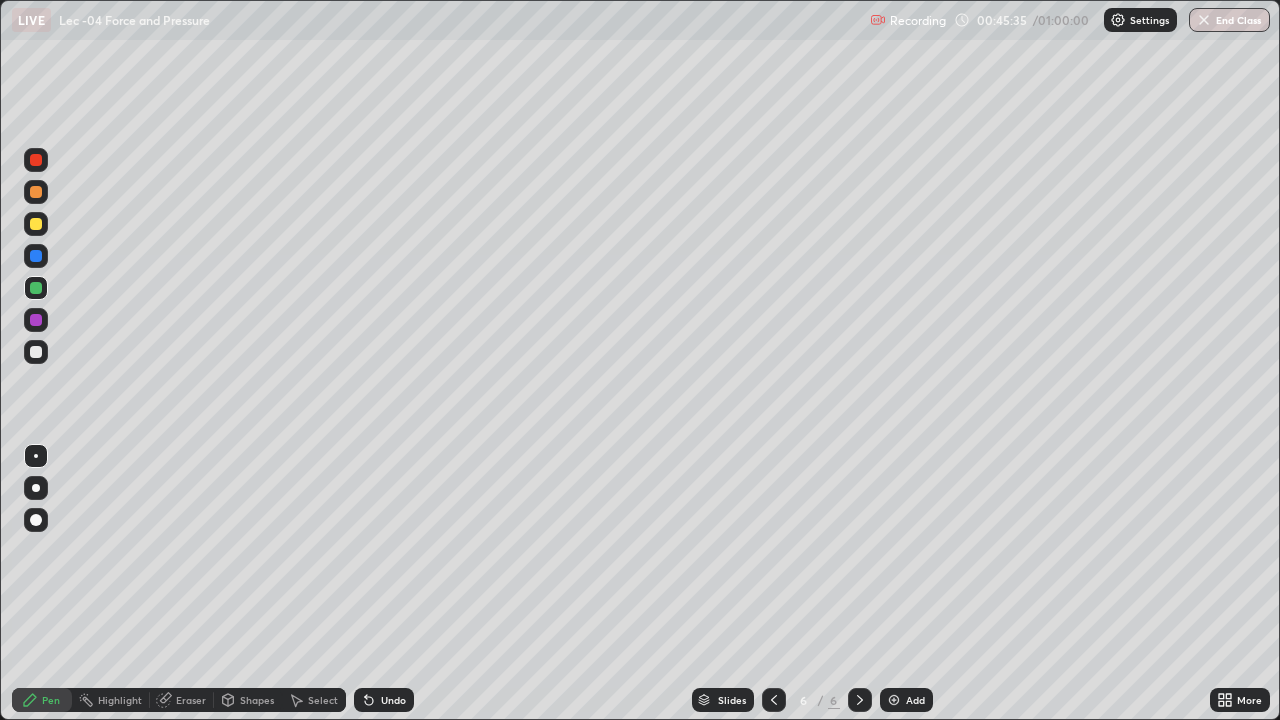click at bounding box center (894, 700) 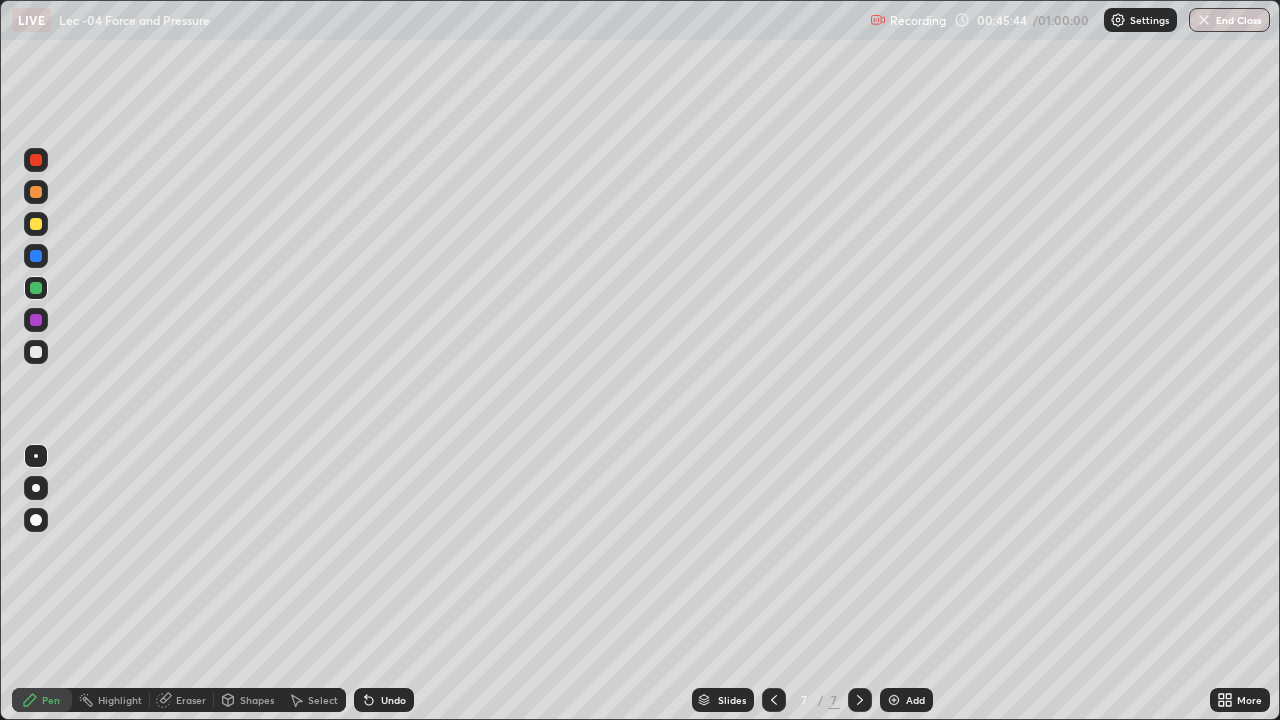 click on "Undo" at bounding box center [384, 700] 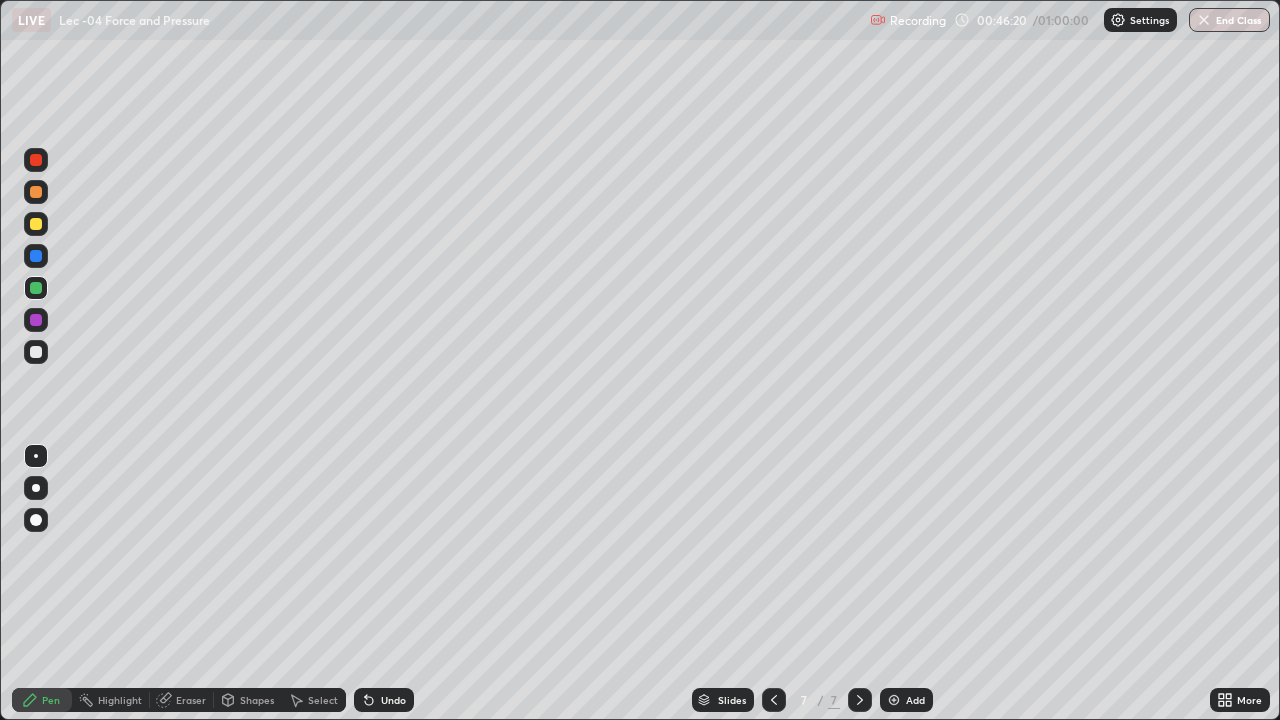 click at bounding box center (36, 224) 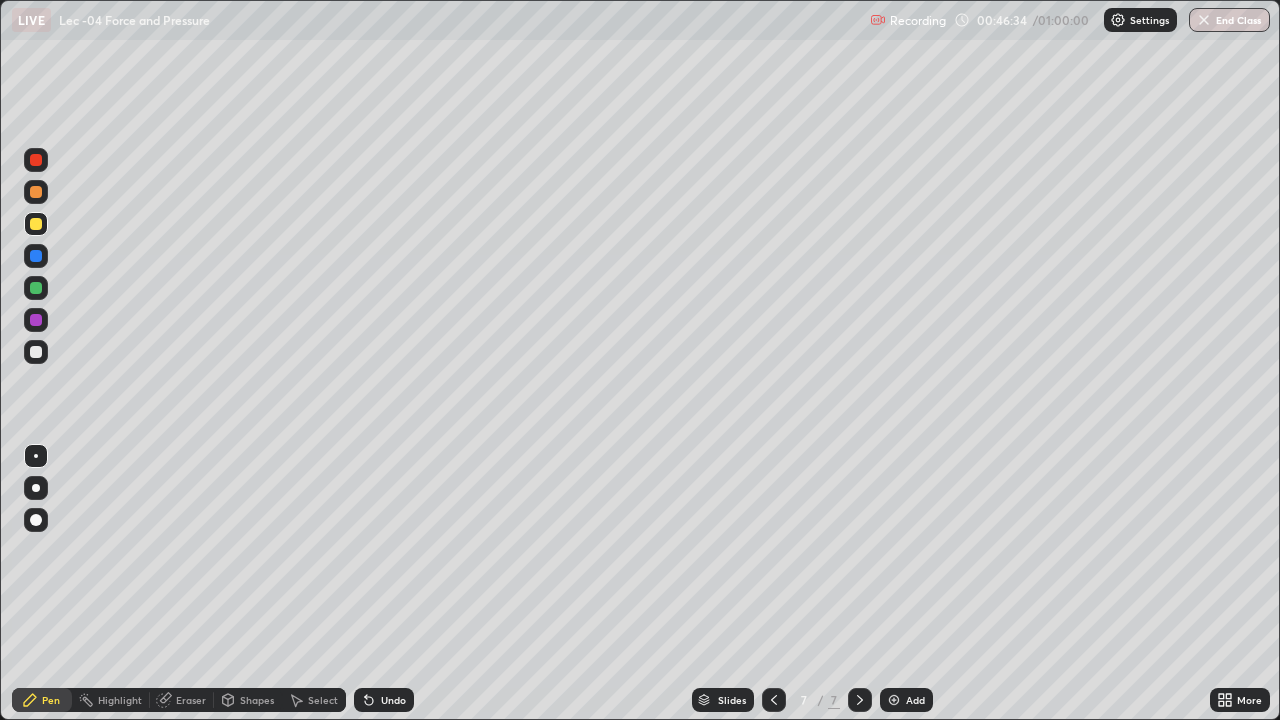 click on "Undo" at bounding box center [384, 700] 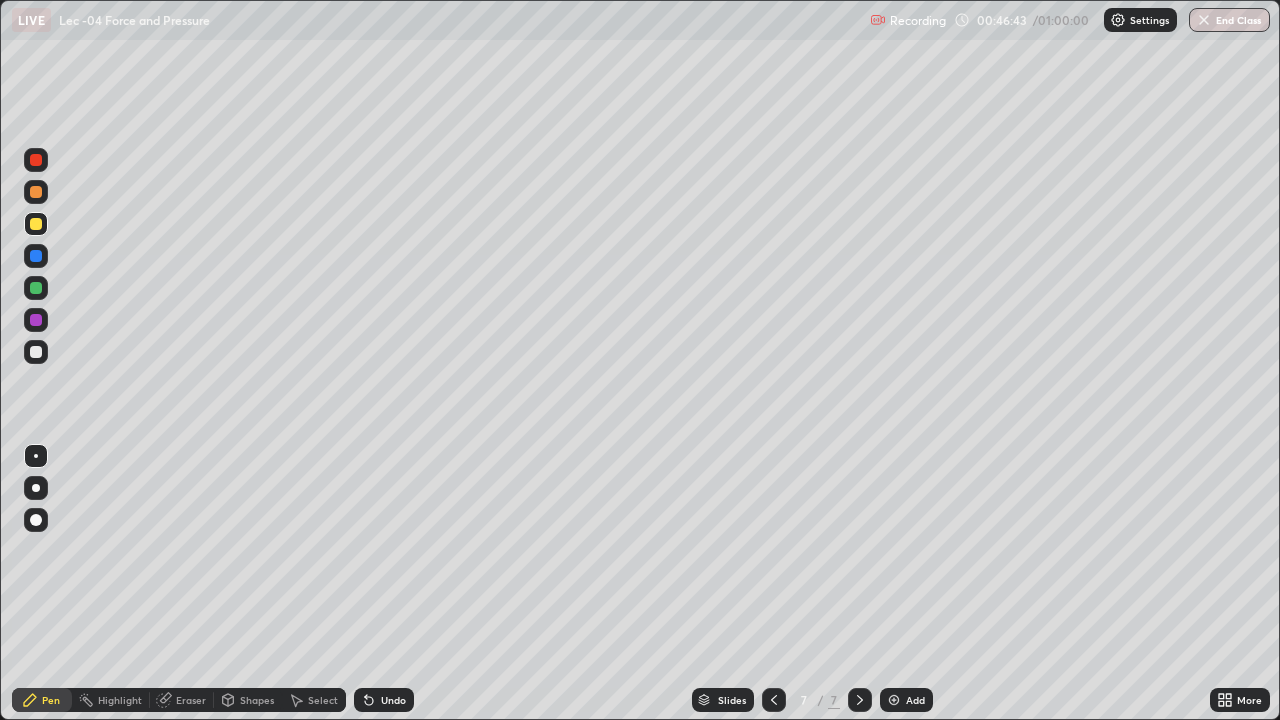 click on "Undo" at bounding box center (393, 700) 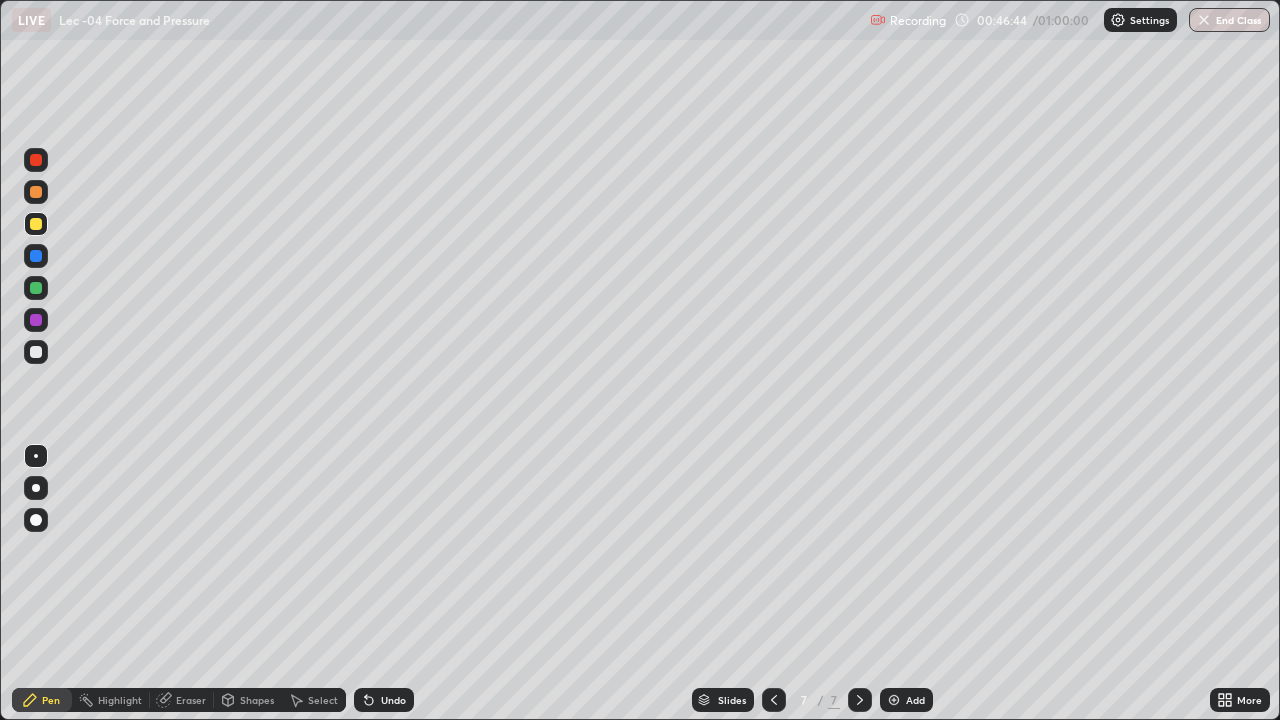 click on "Undo" at bounding box center (393, 700) 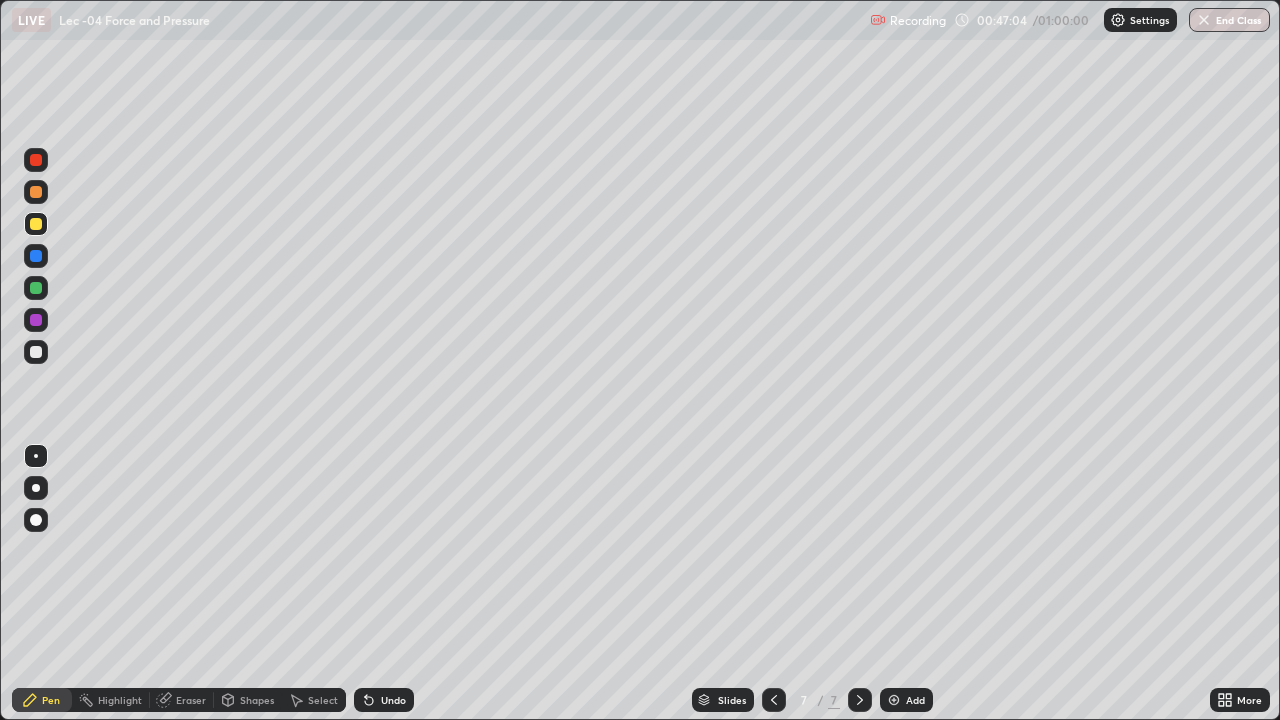 click at bounding box center (36, 288) 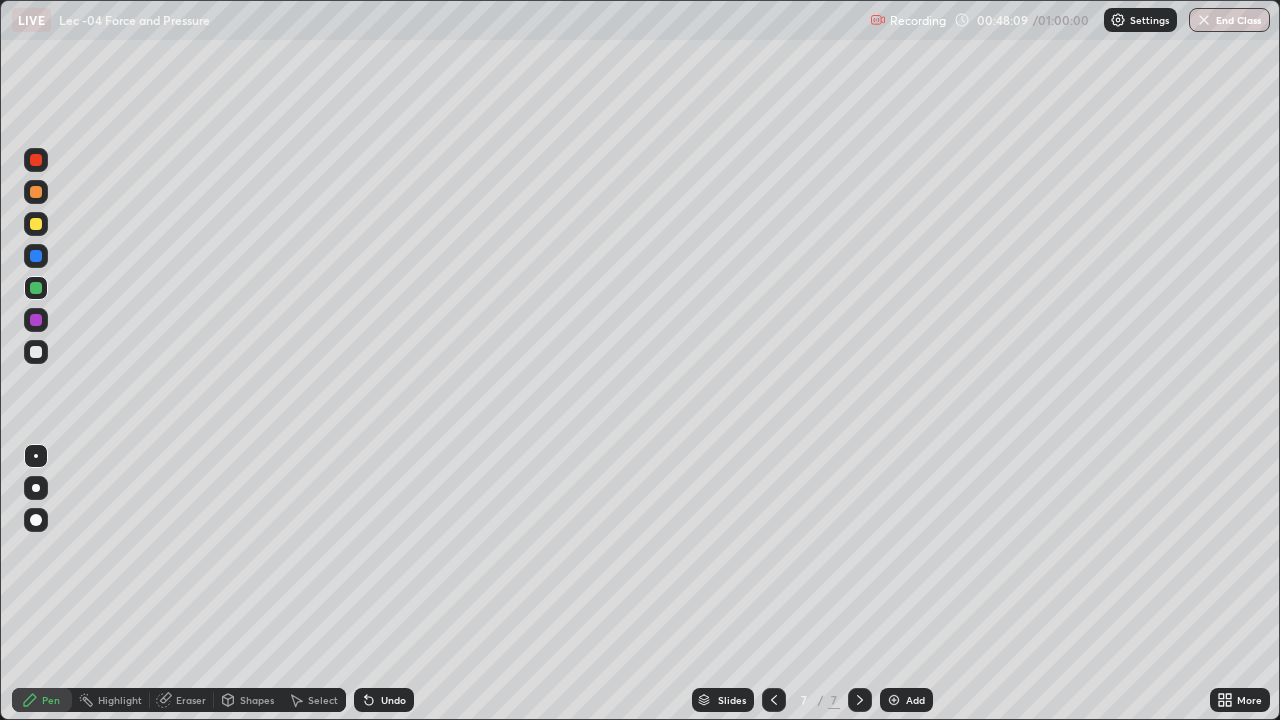 click at bounding box center (36, 352) 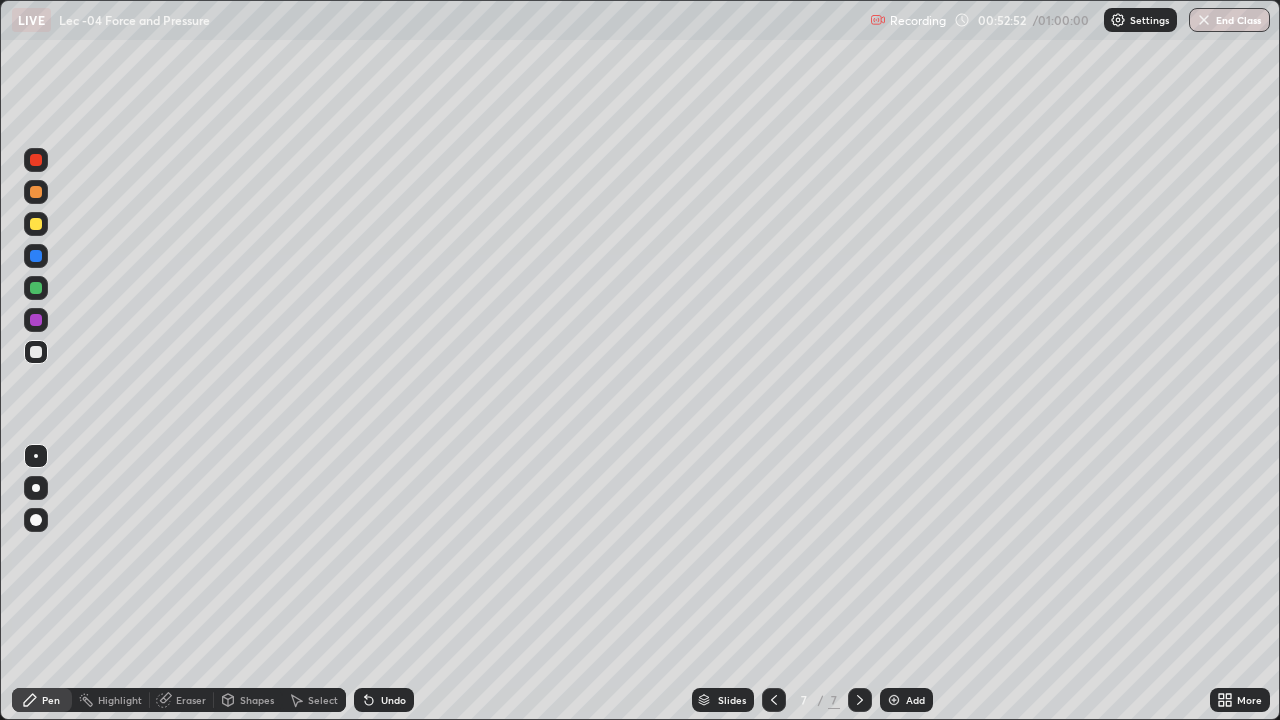 click on "Eraser" at bounding box center (182, 700) 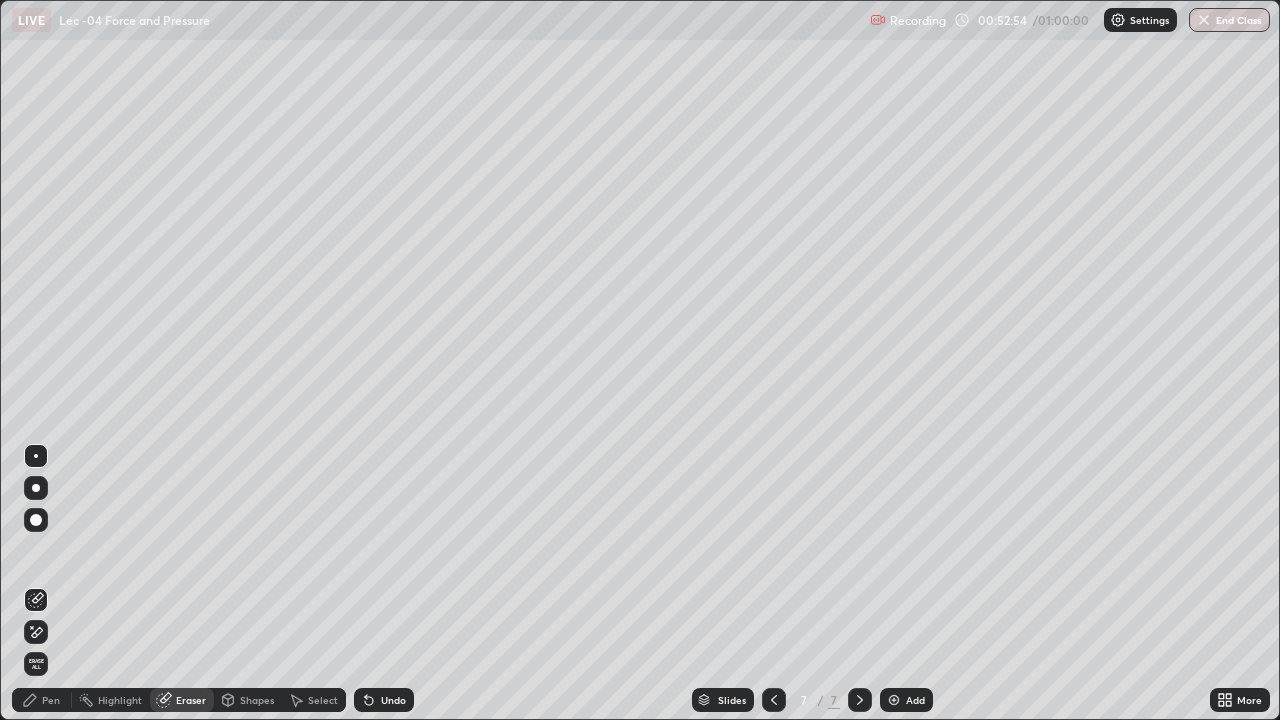 click on "Erase all" at bounding box center [36, 664] 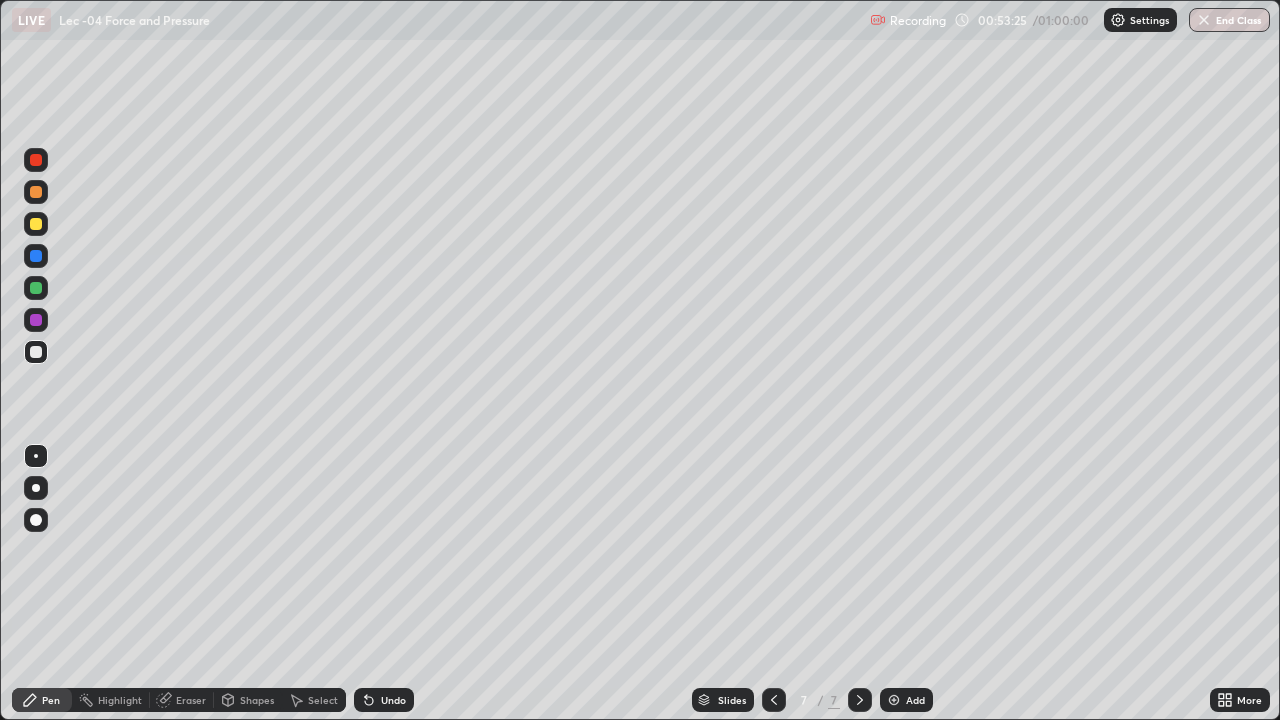 click on "End Class" at bounding box center (1229, 20) 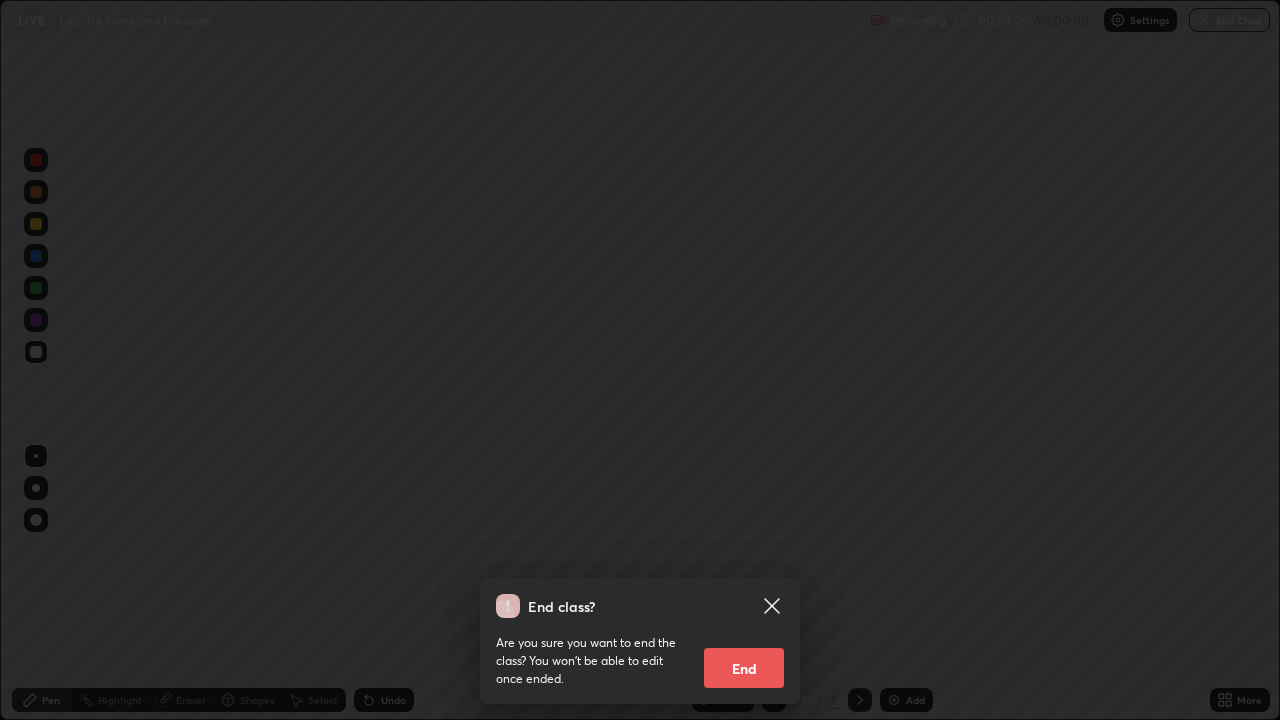click on "End" at bounding box center [744, 668] 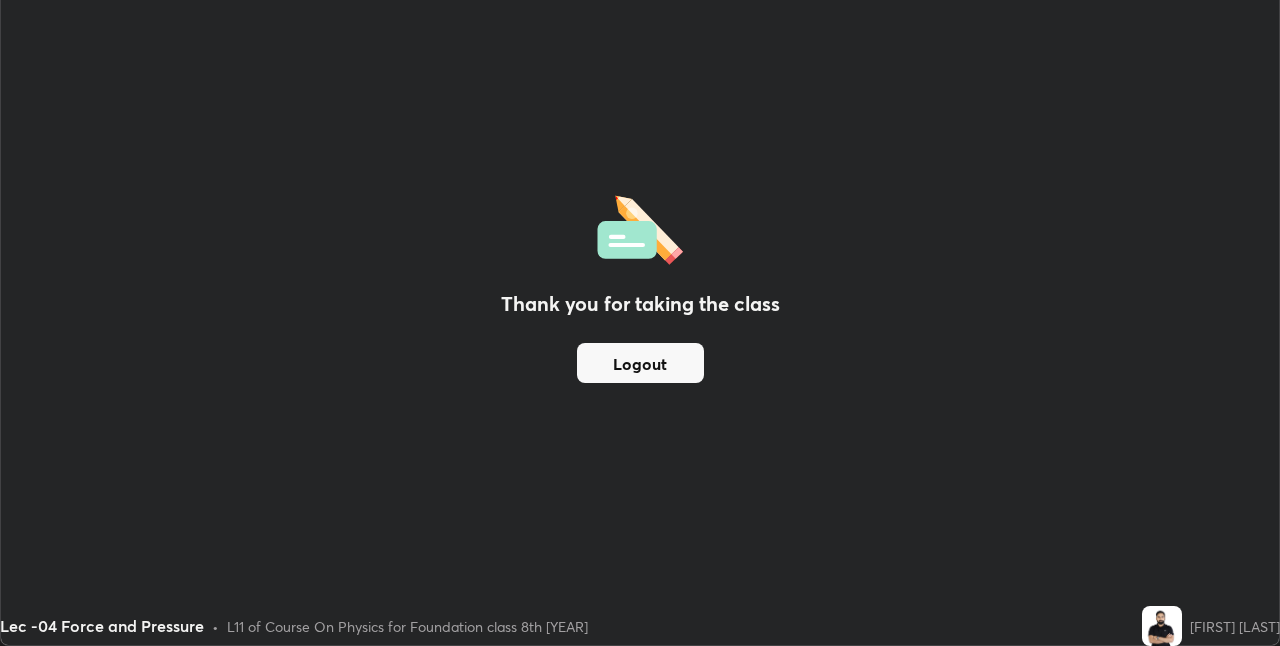 scroll, scrollTop: 646, scrollLeft: 1280, axis: both 